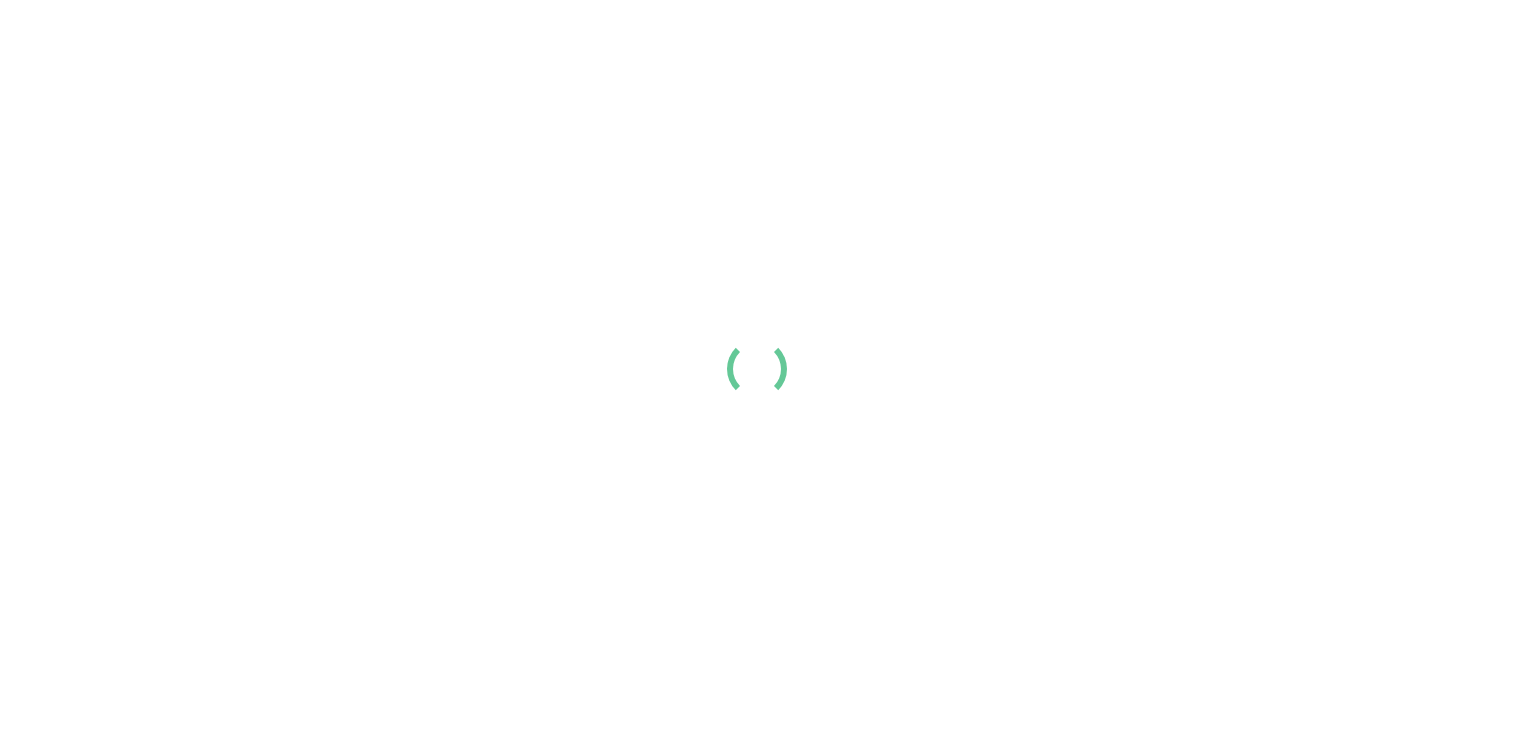 scroll, scrollTop: 0, scrollLeft: 0, axis: both 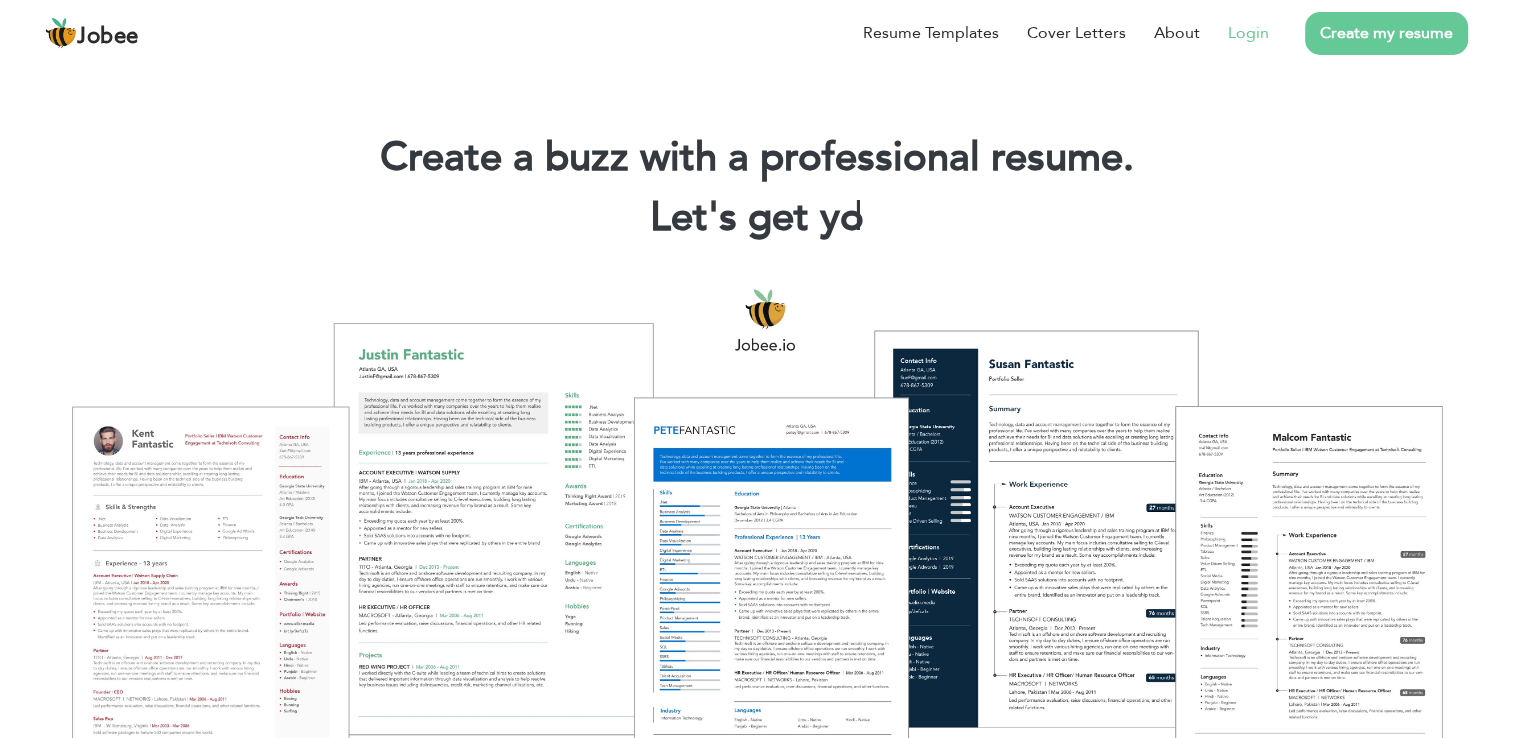 click on "Login" at bounding box center [1248, 33] 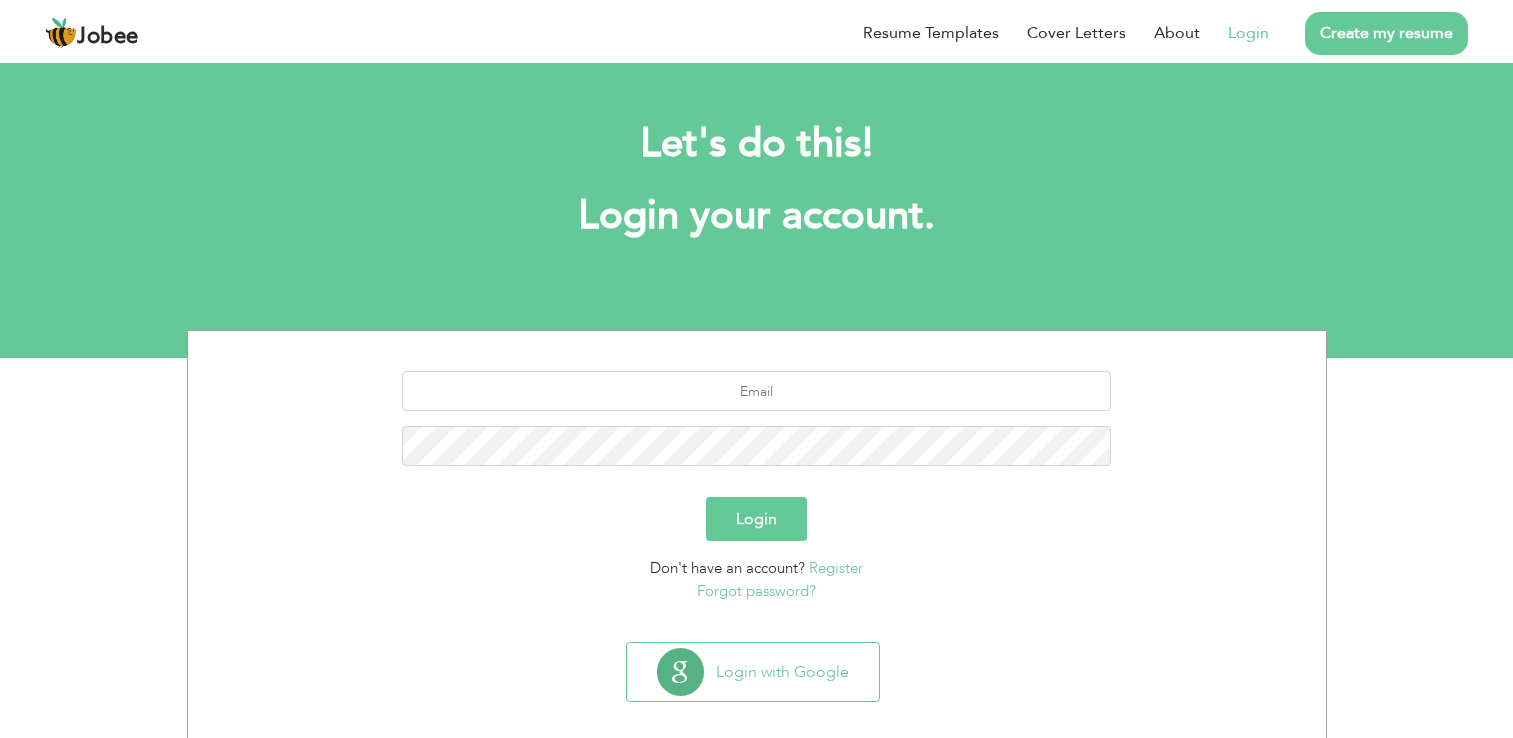 scroll, scrollTop: 0, scrollLeft: 0, axis: both 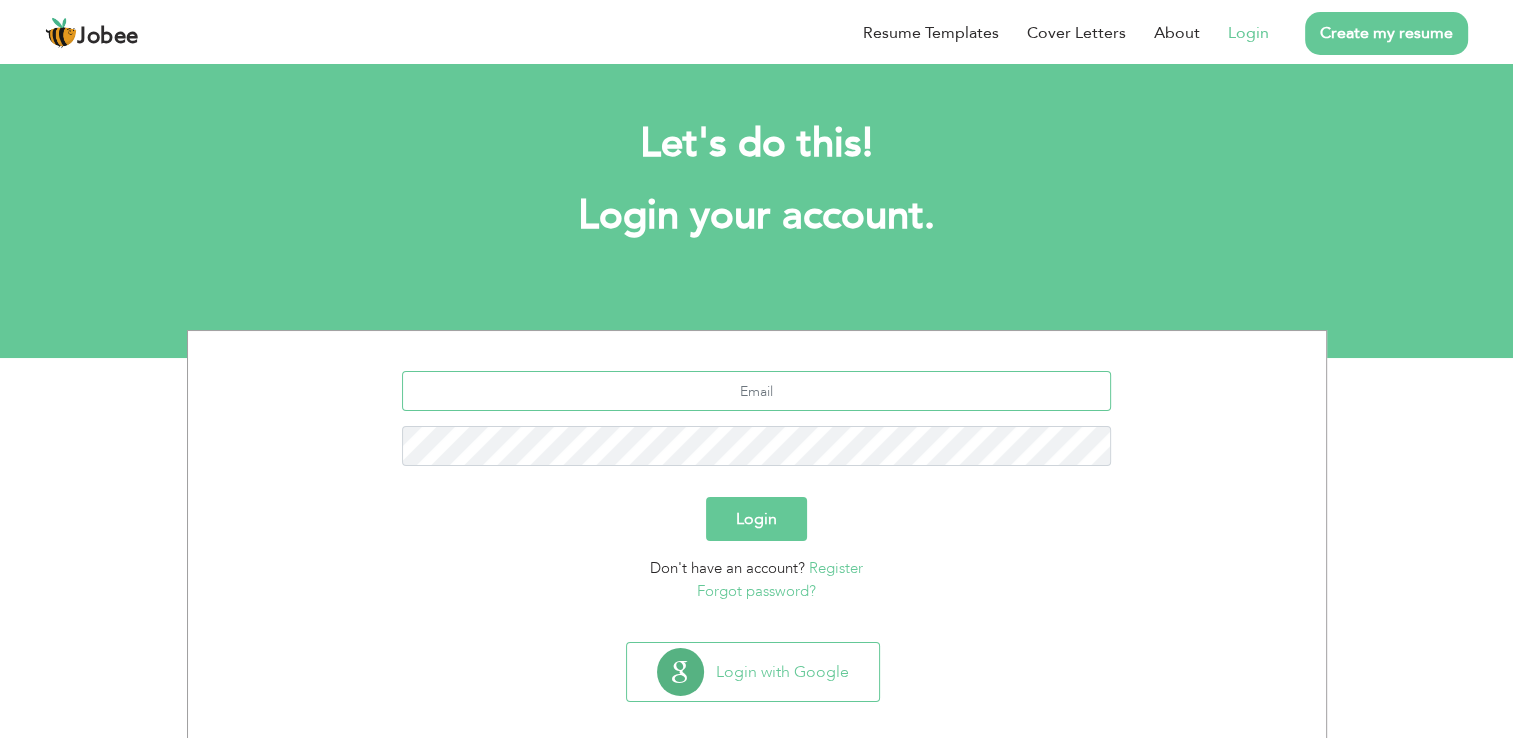 type on "[EMAIL_ADDRESS][DOMAIN_NAME]" 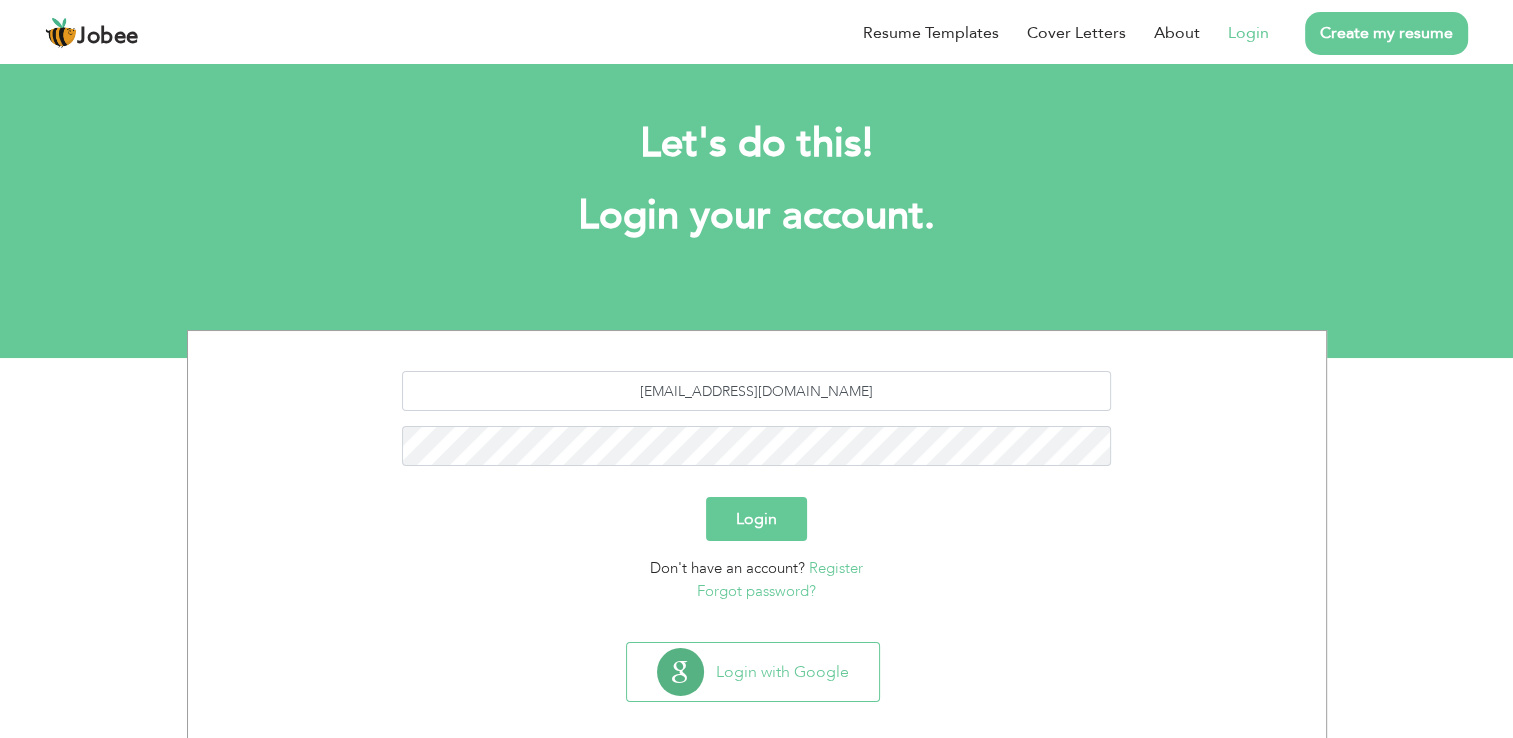 click on "Login" at bounding box center [756, 519] 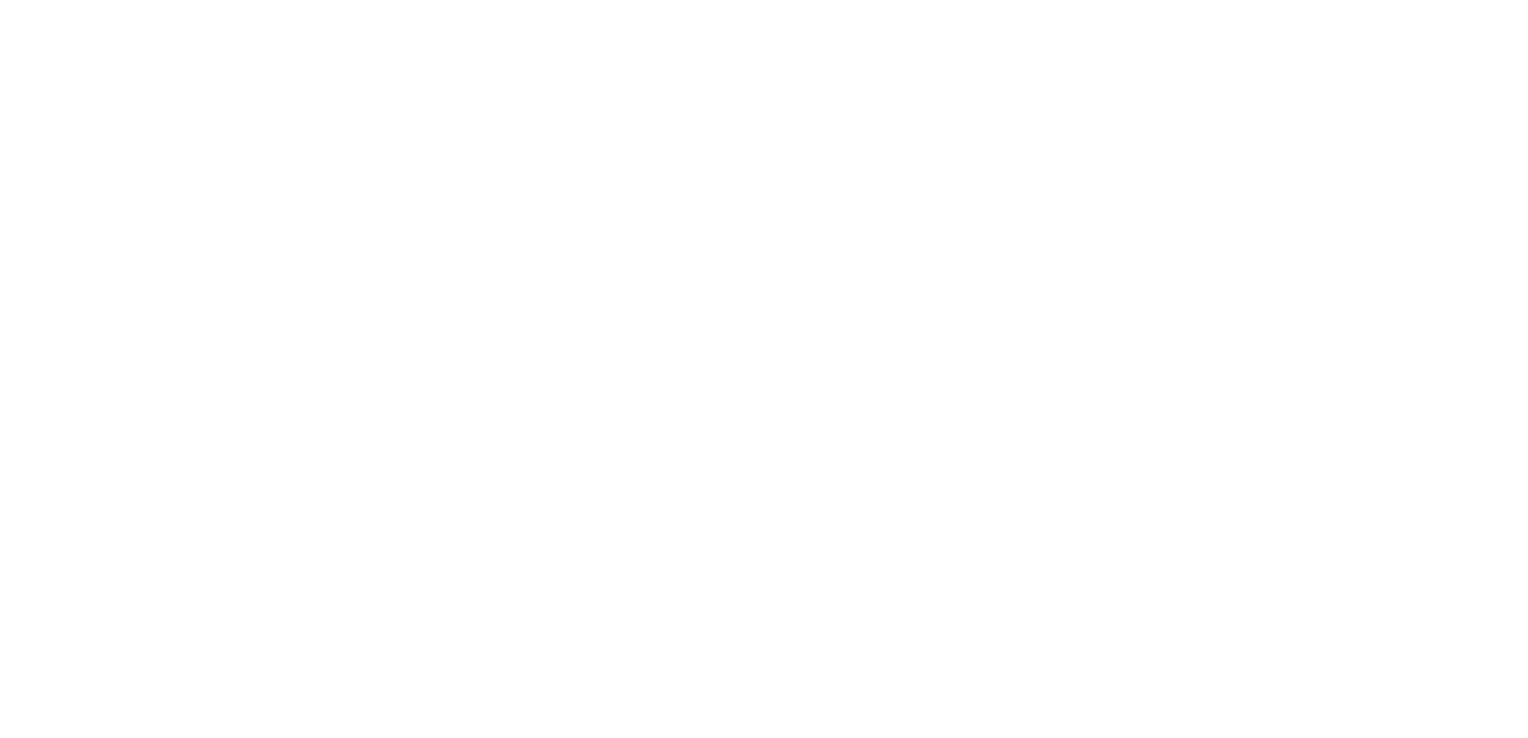 scroll, scrollTop: 0, scrollLeft: 0, axis: both 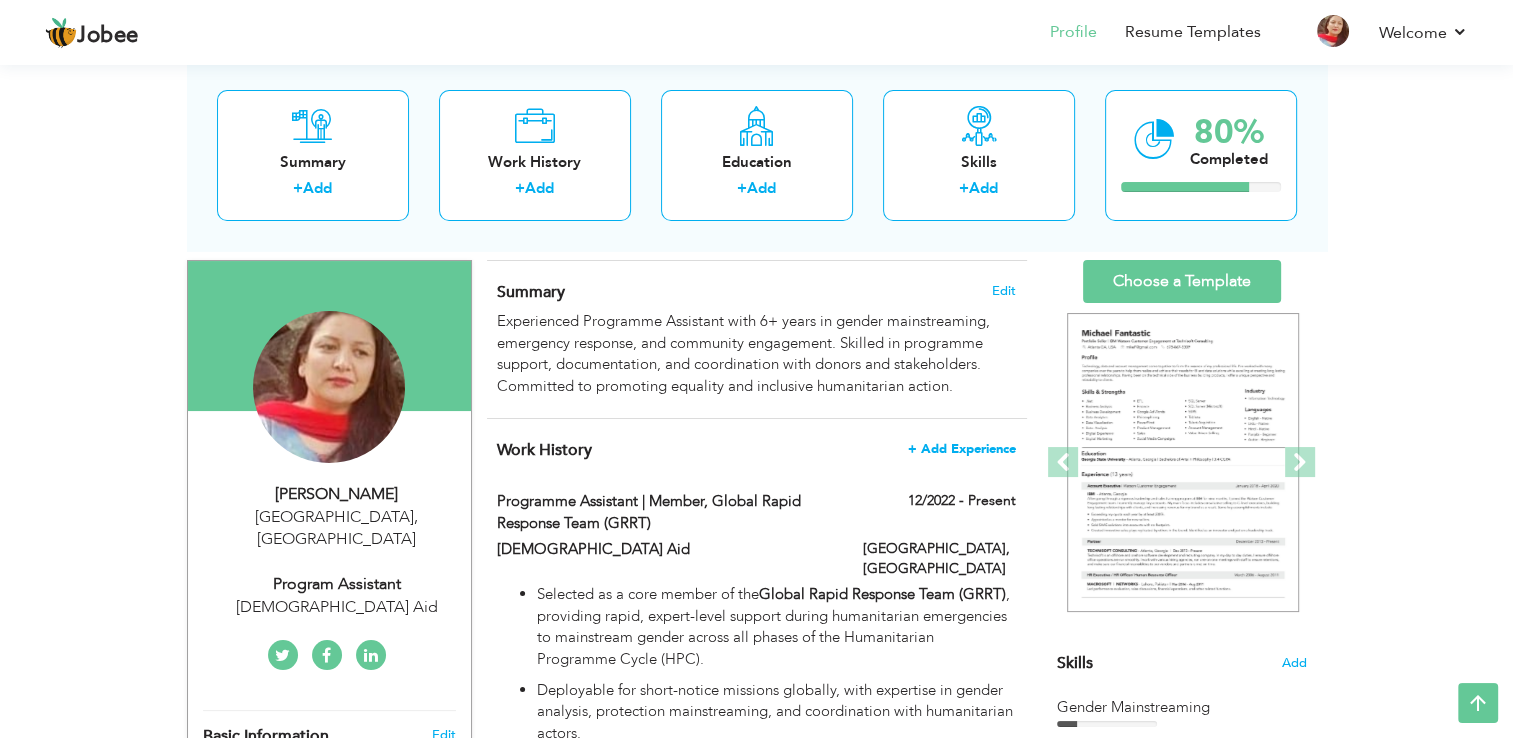 click on "+ Add Experience" at bounding box center (962, 449) 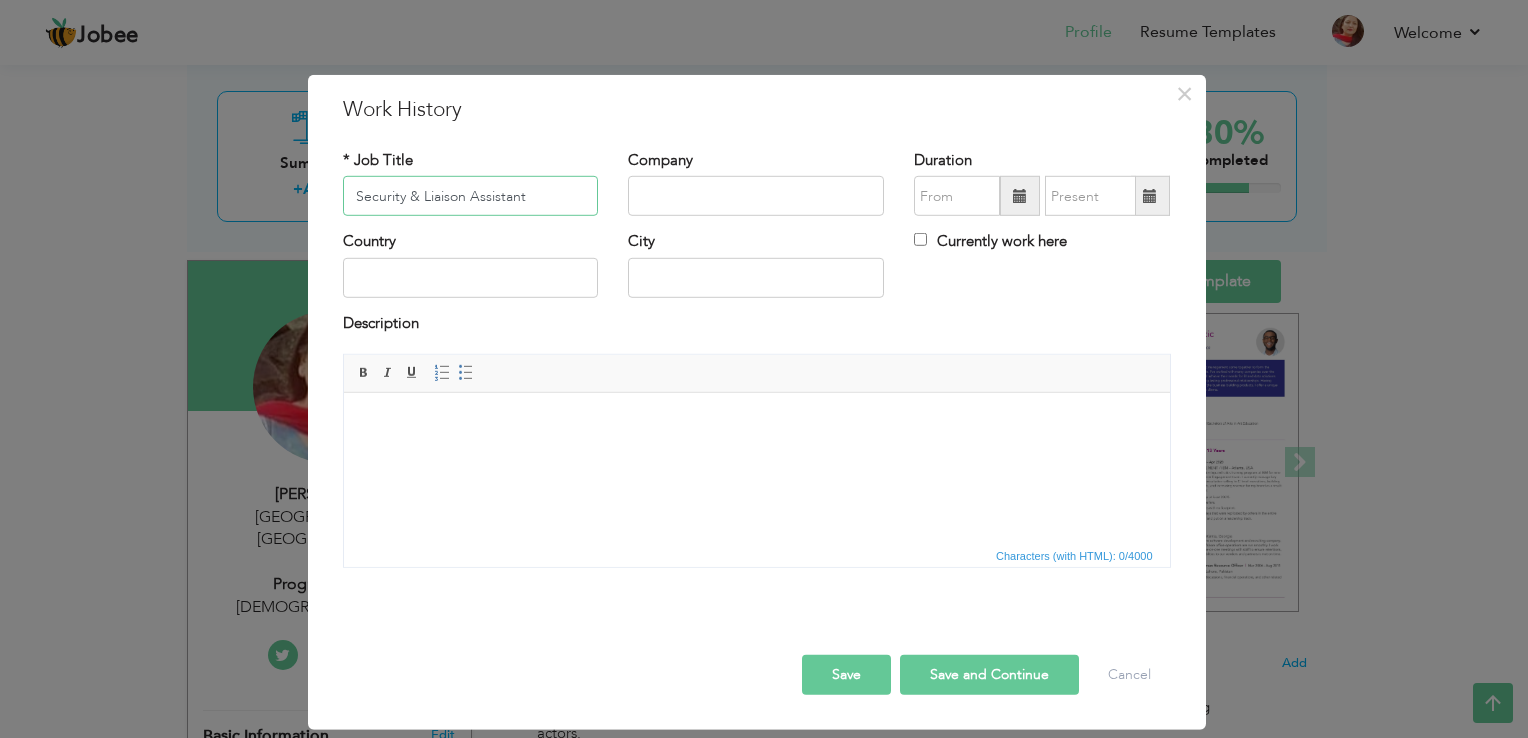 type on "Security & Liaison Assistant" 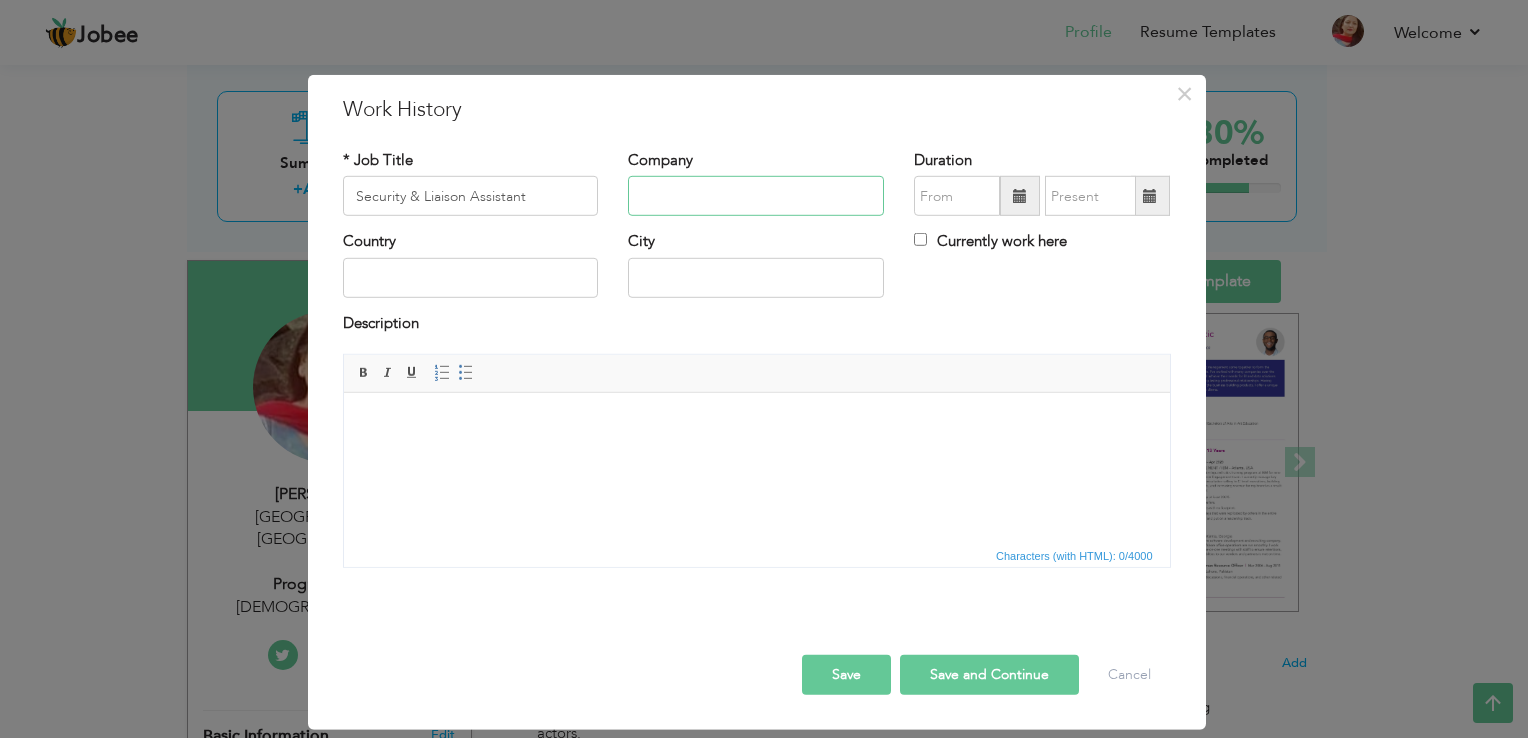 click at bounding box center (756, 196) 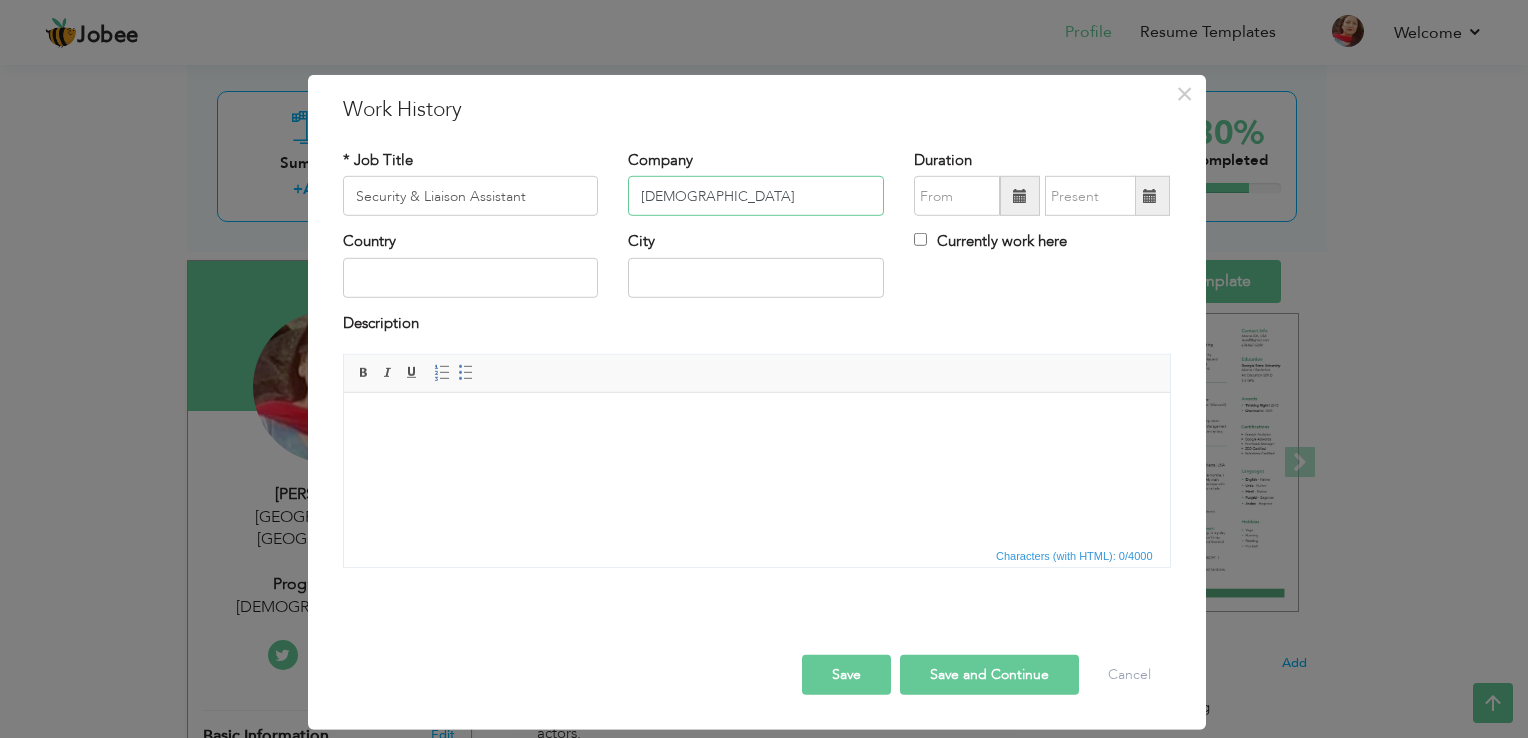 type on "[DEMOGRAPHIC_DATA] Aid [GEOGRAPHIC_DATA]" 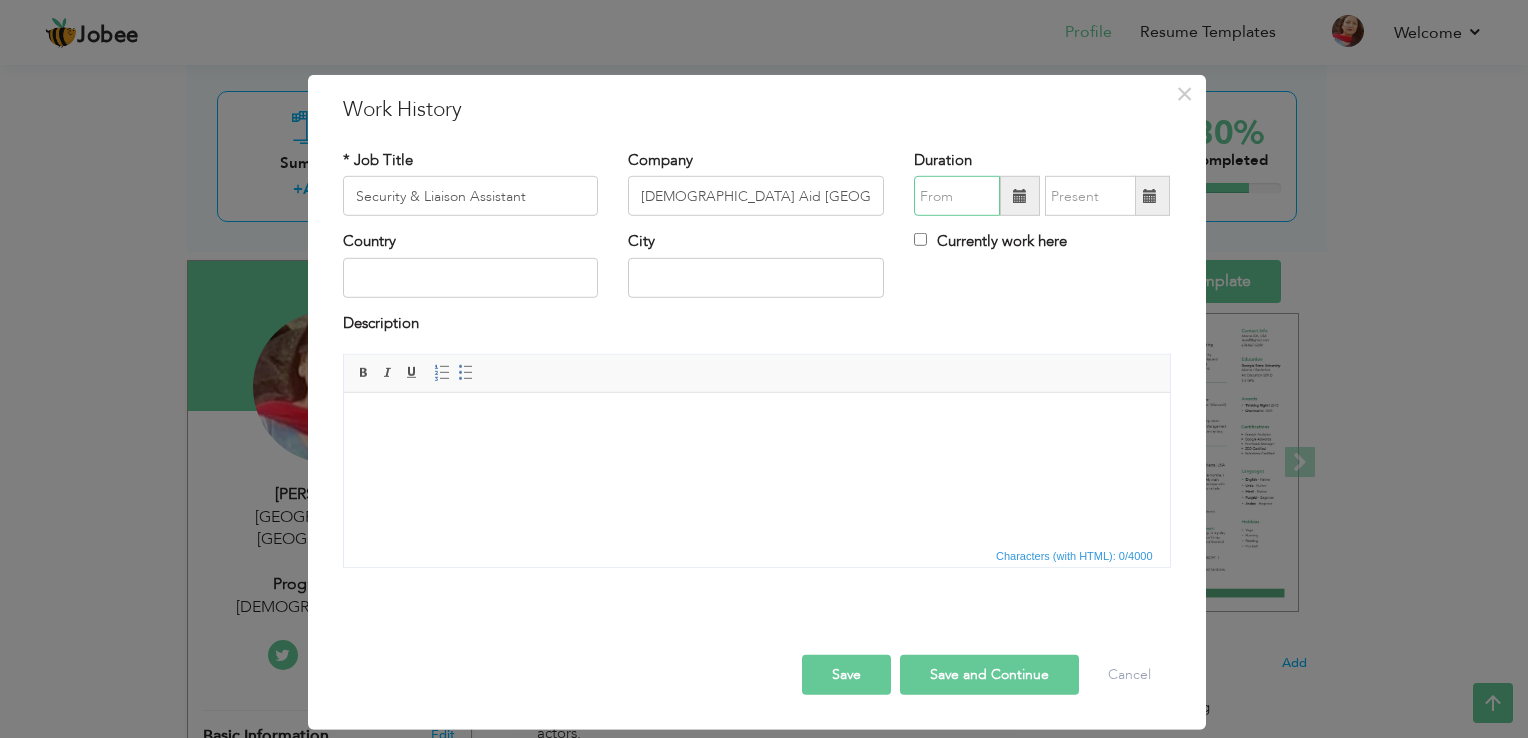 type on "07/2025" 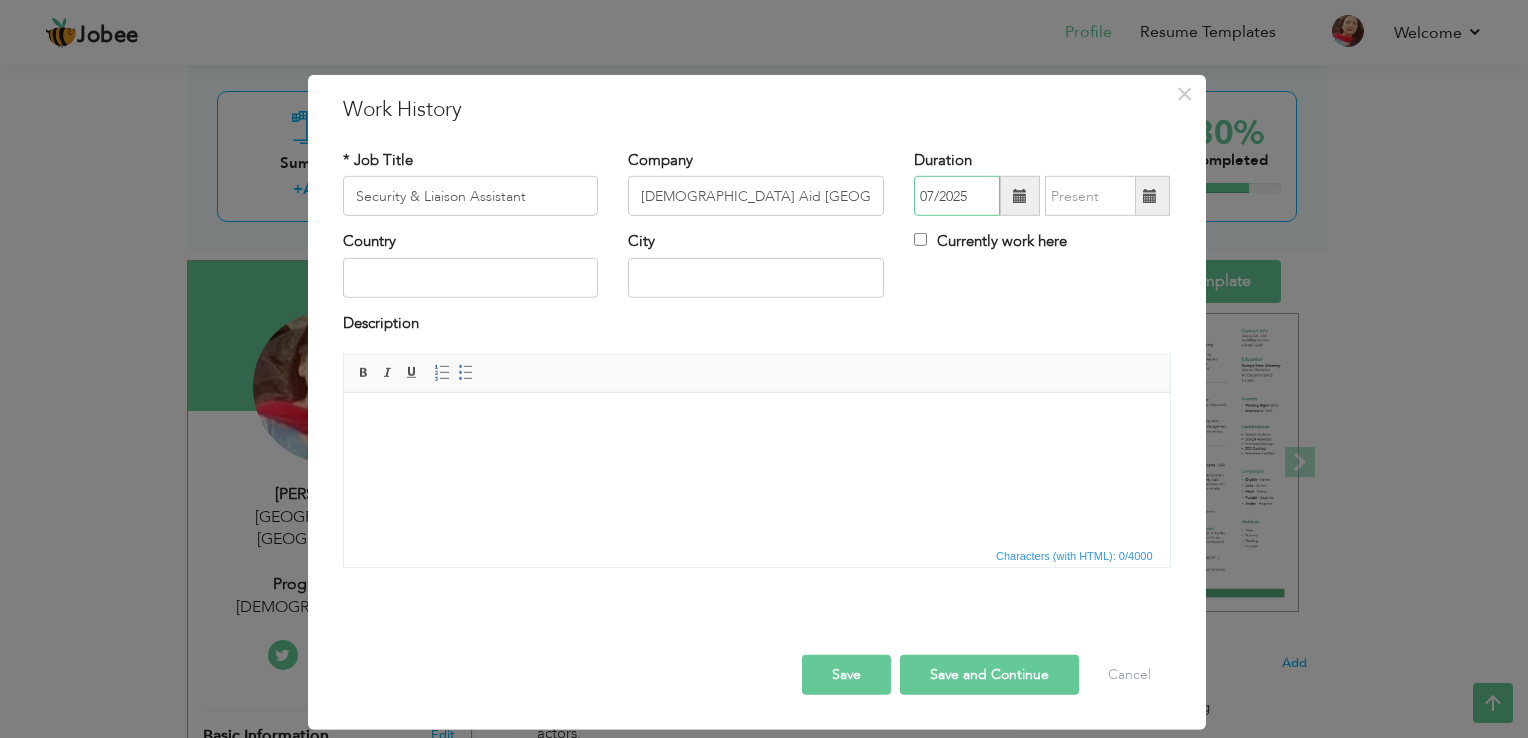 type 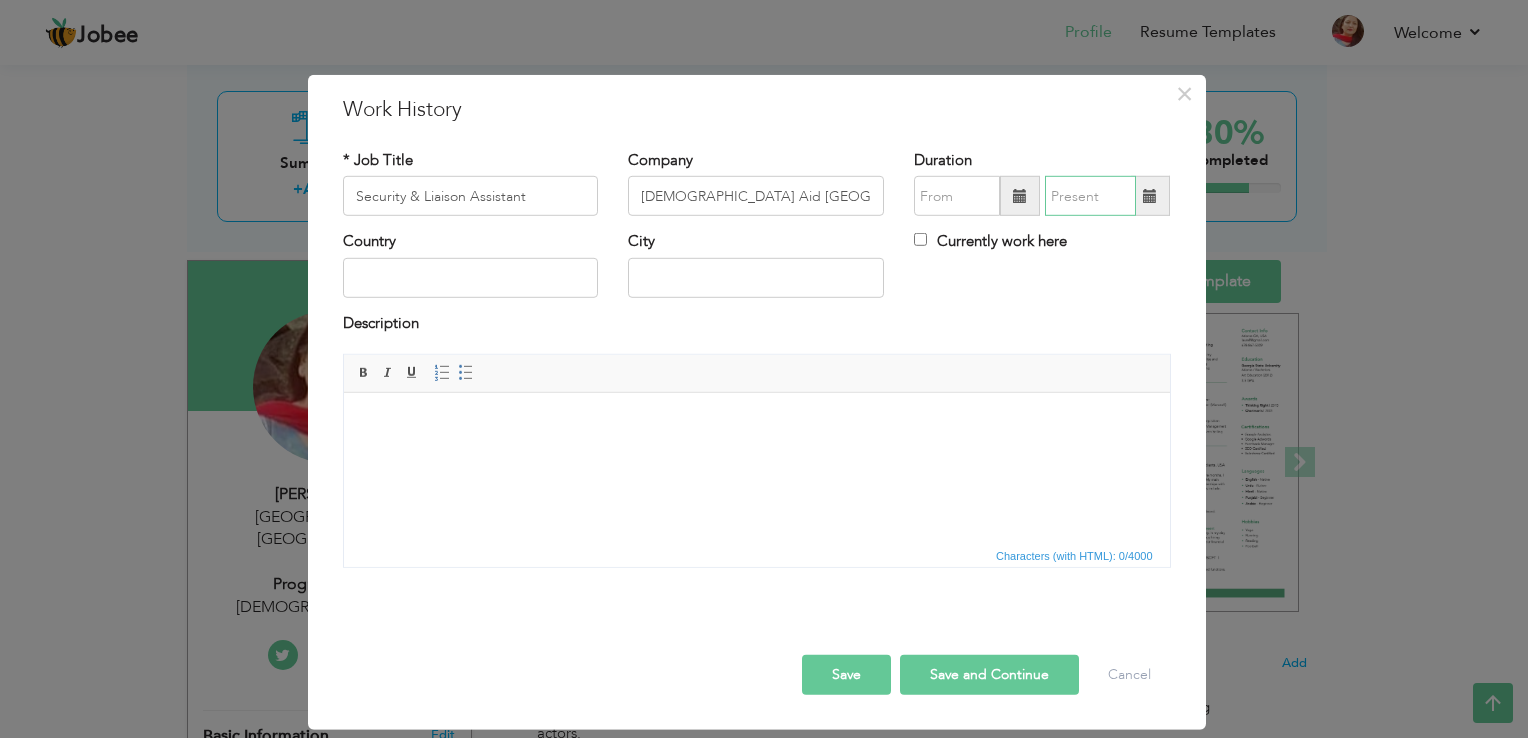 type on "07/2025" 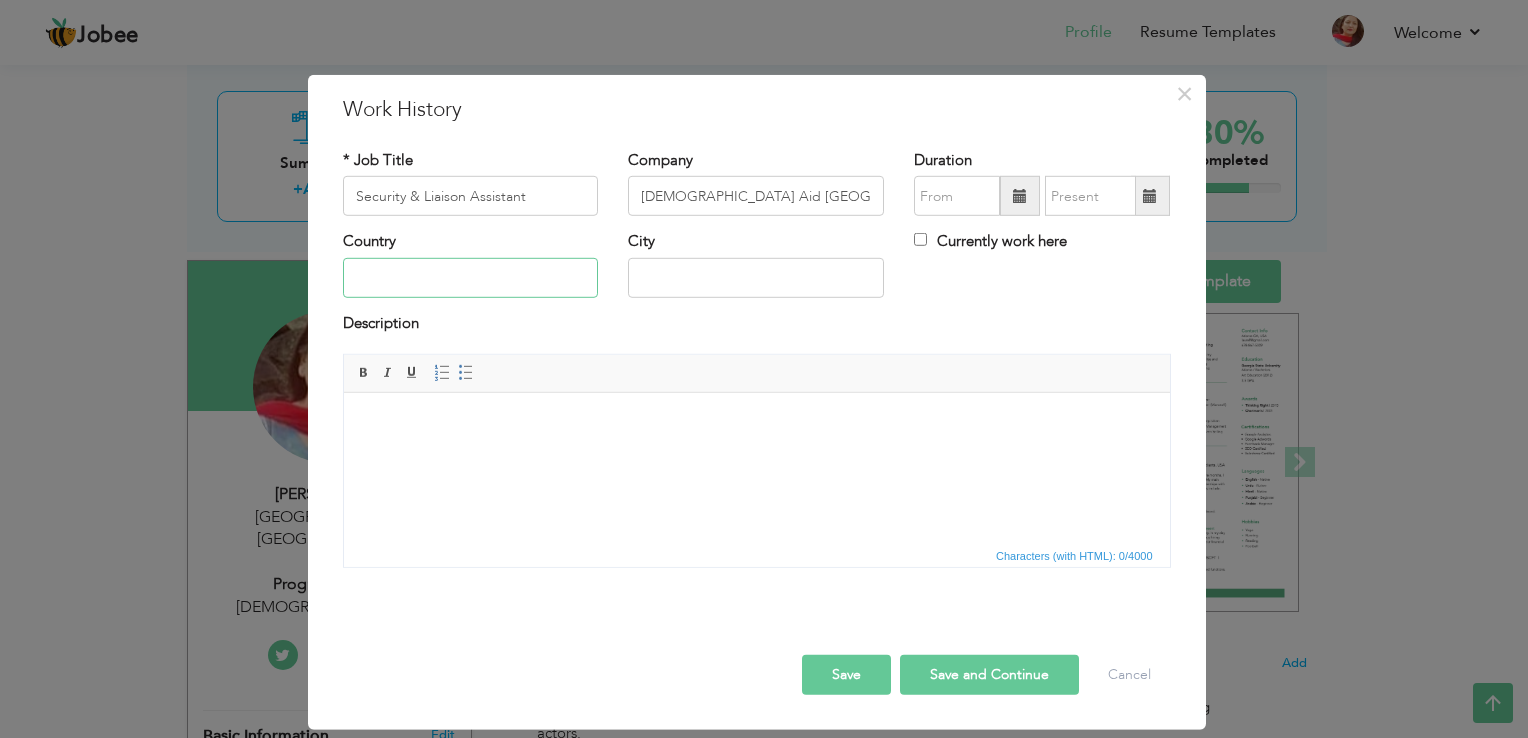type on "[GEOGRAPHIC_DATA]" 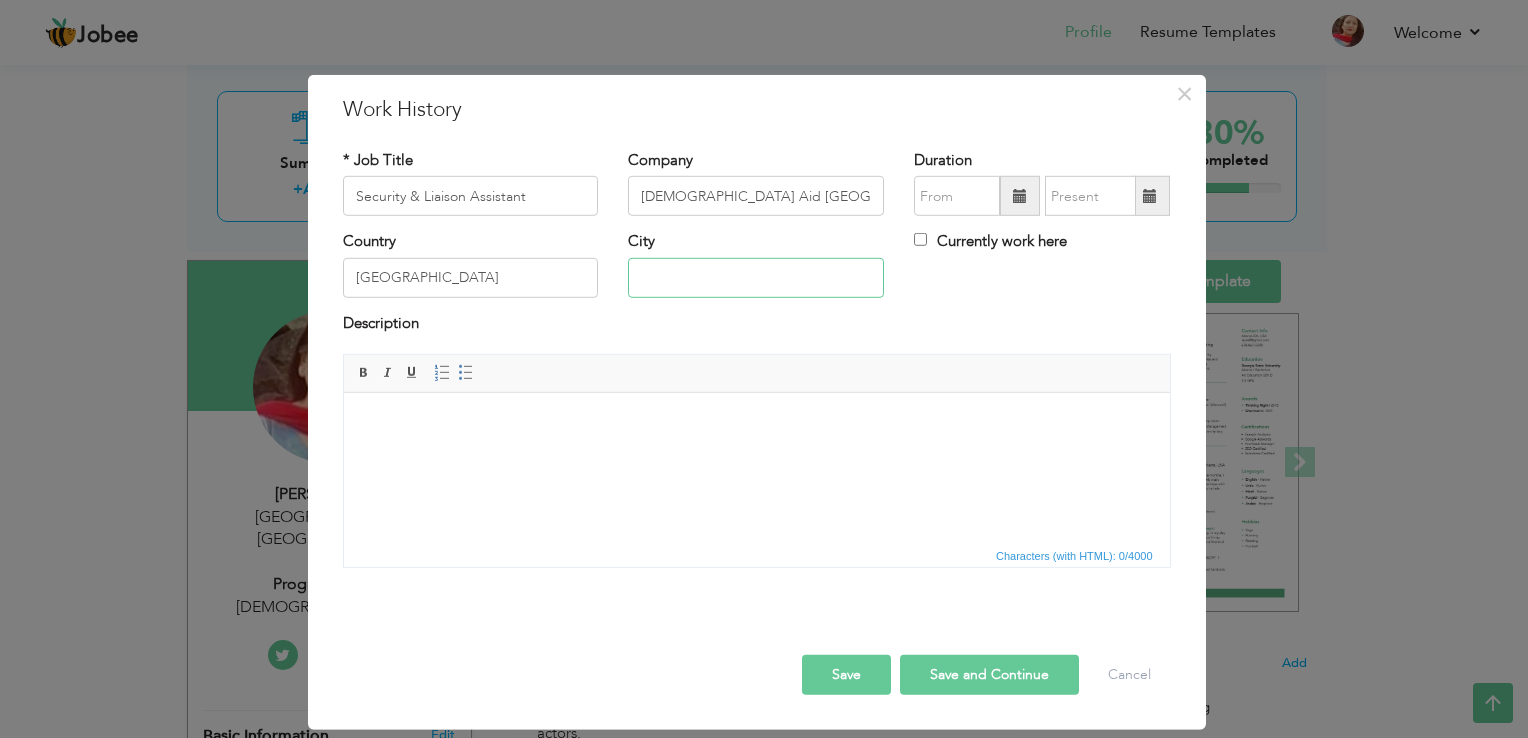 type on "[GEOGRAPHIC_DATA]" 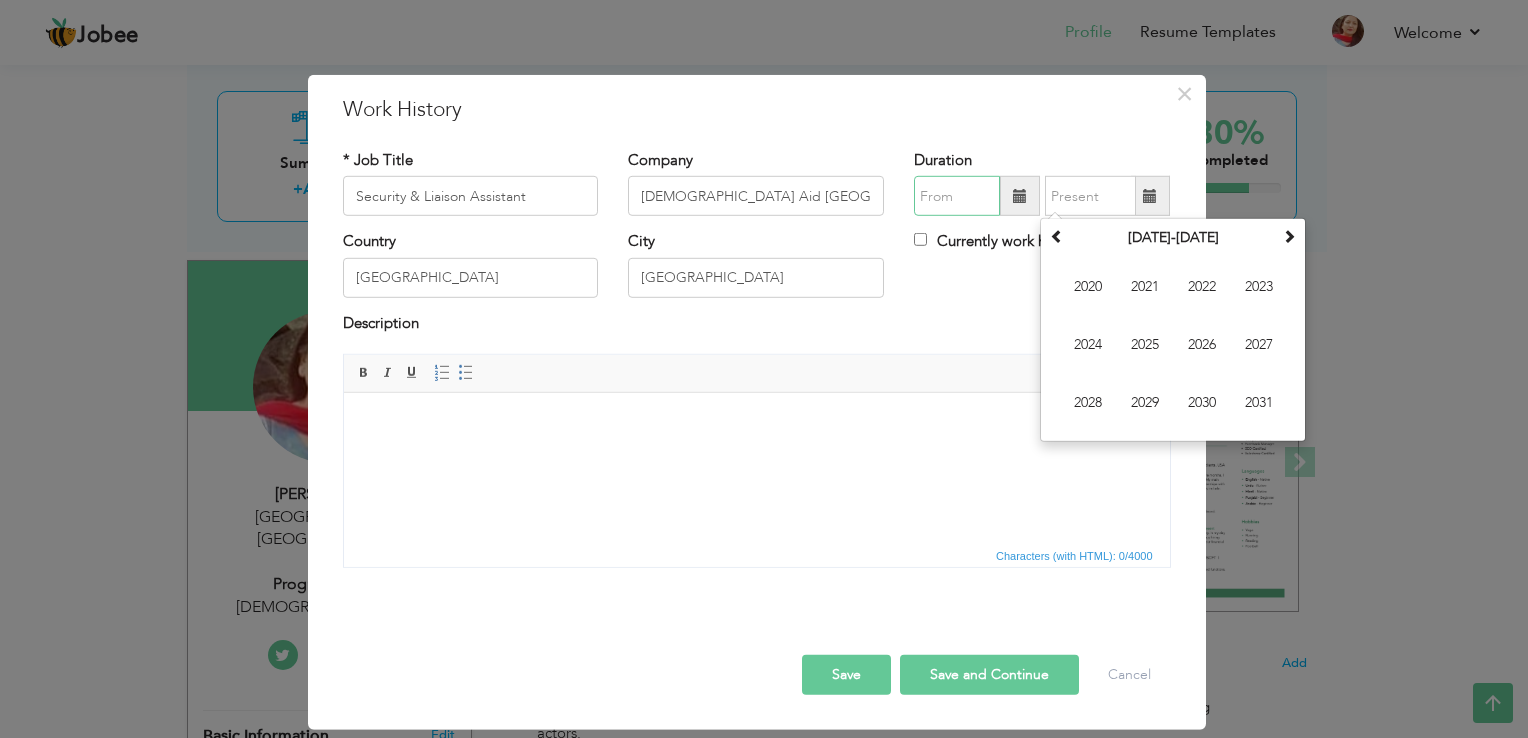 type on "07/2025" 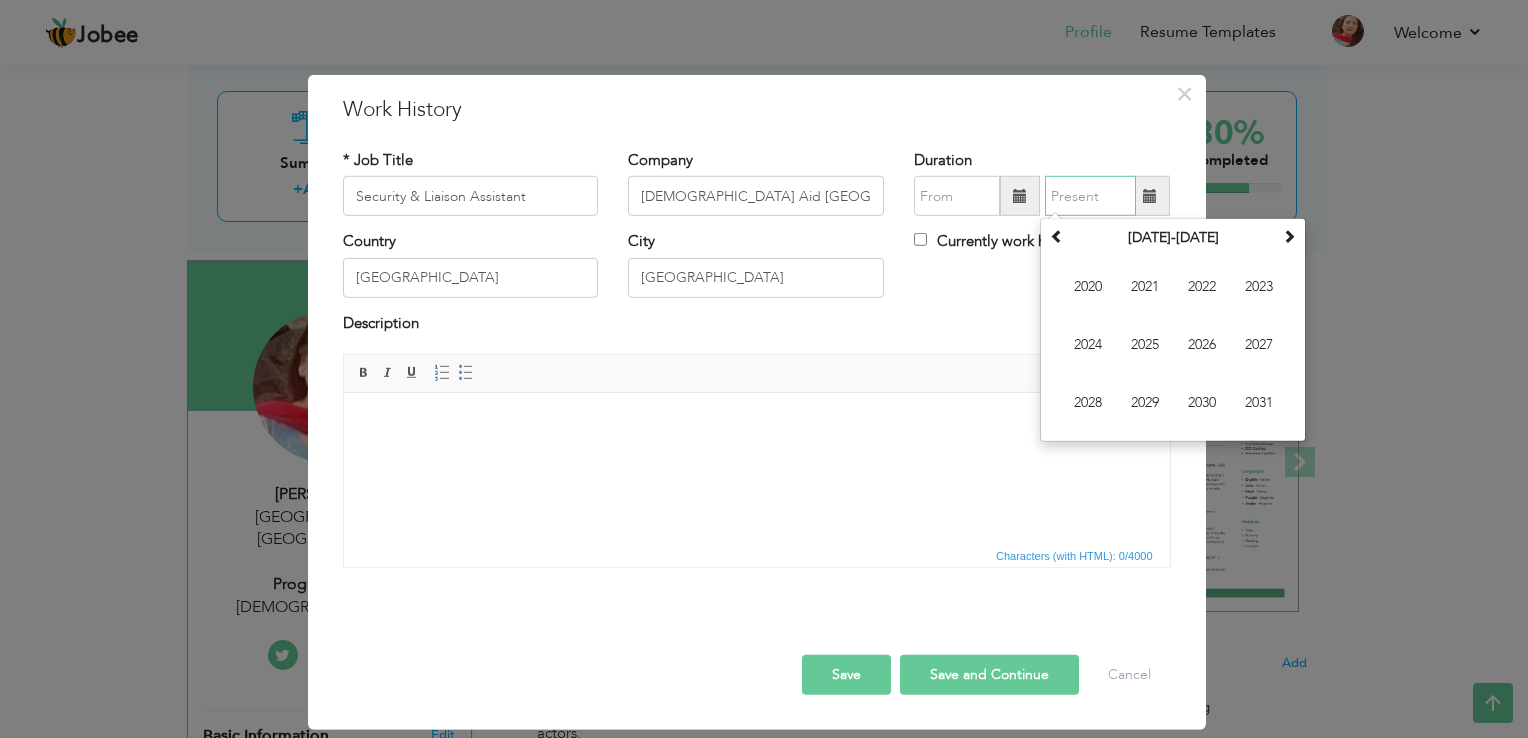 type on "07/2025" 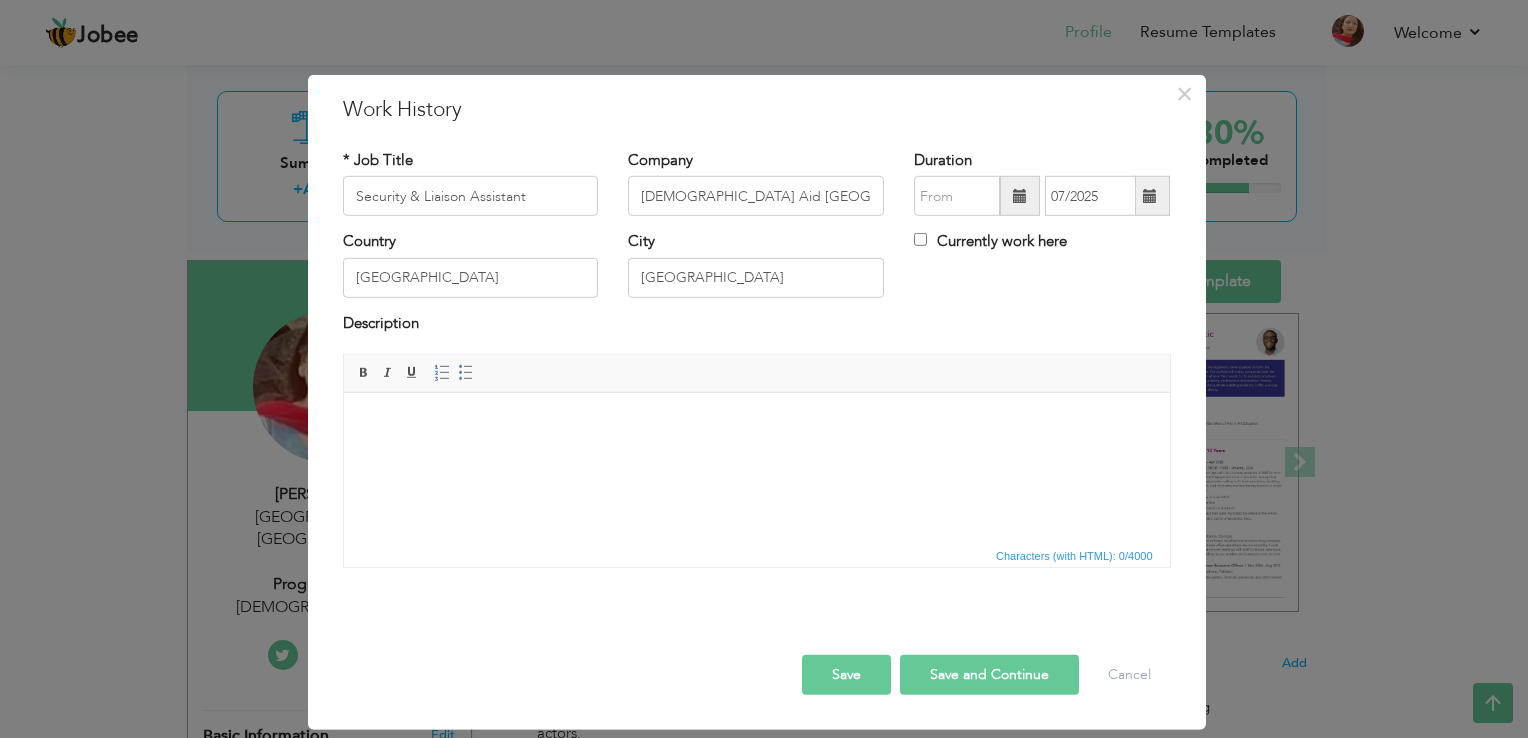 click at bounding box center (1020, 196) 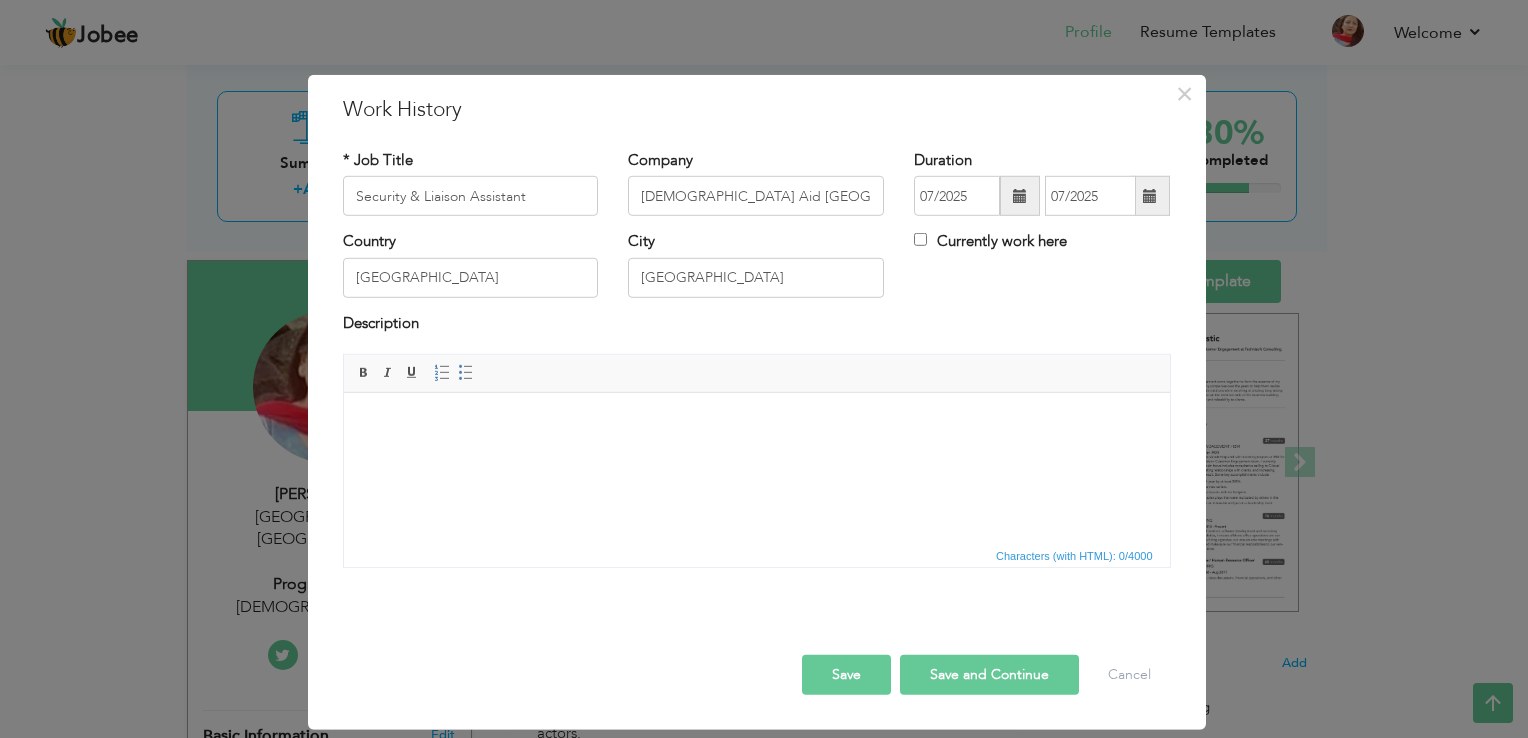 click at bounding box center (1020, 196) 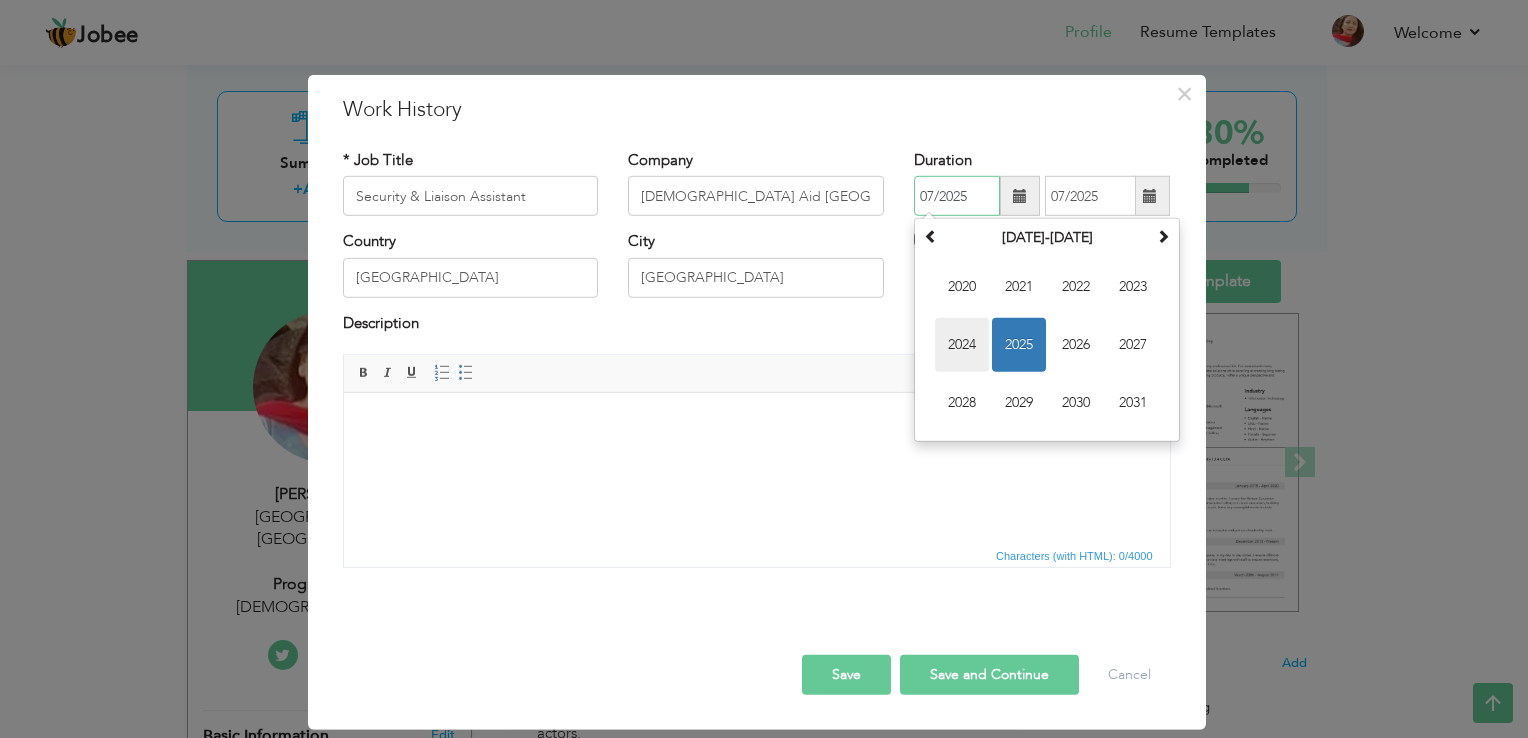 click on "2024" at bounding box center [962, 345] 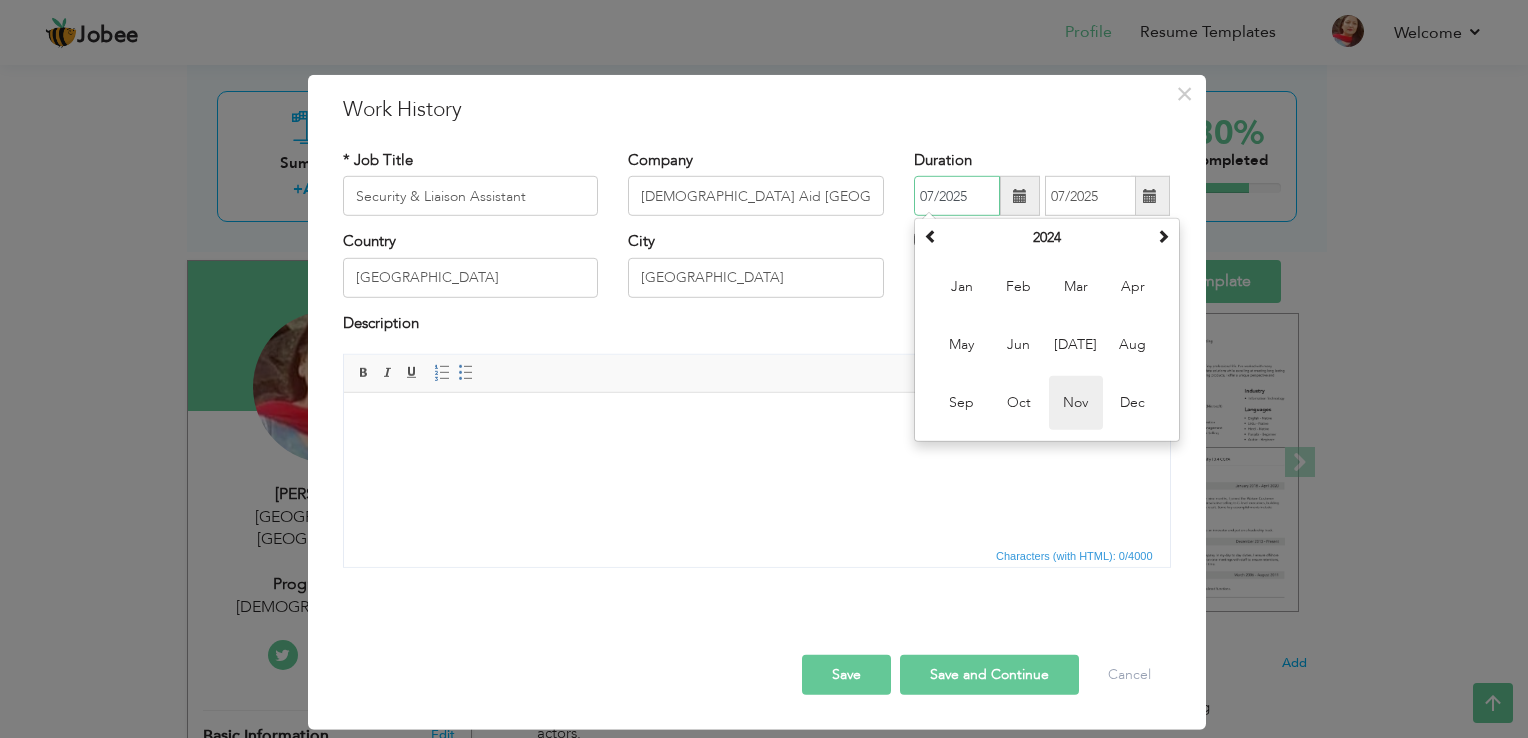click on "Nov" at bounding box center (1076, 403) 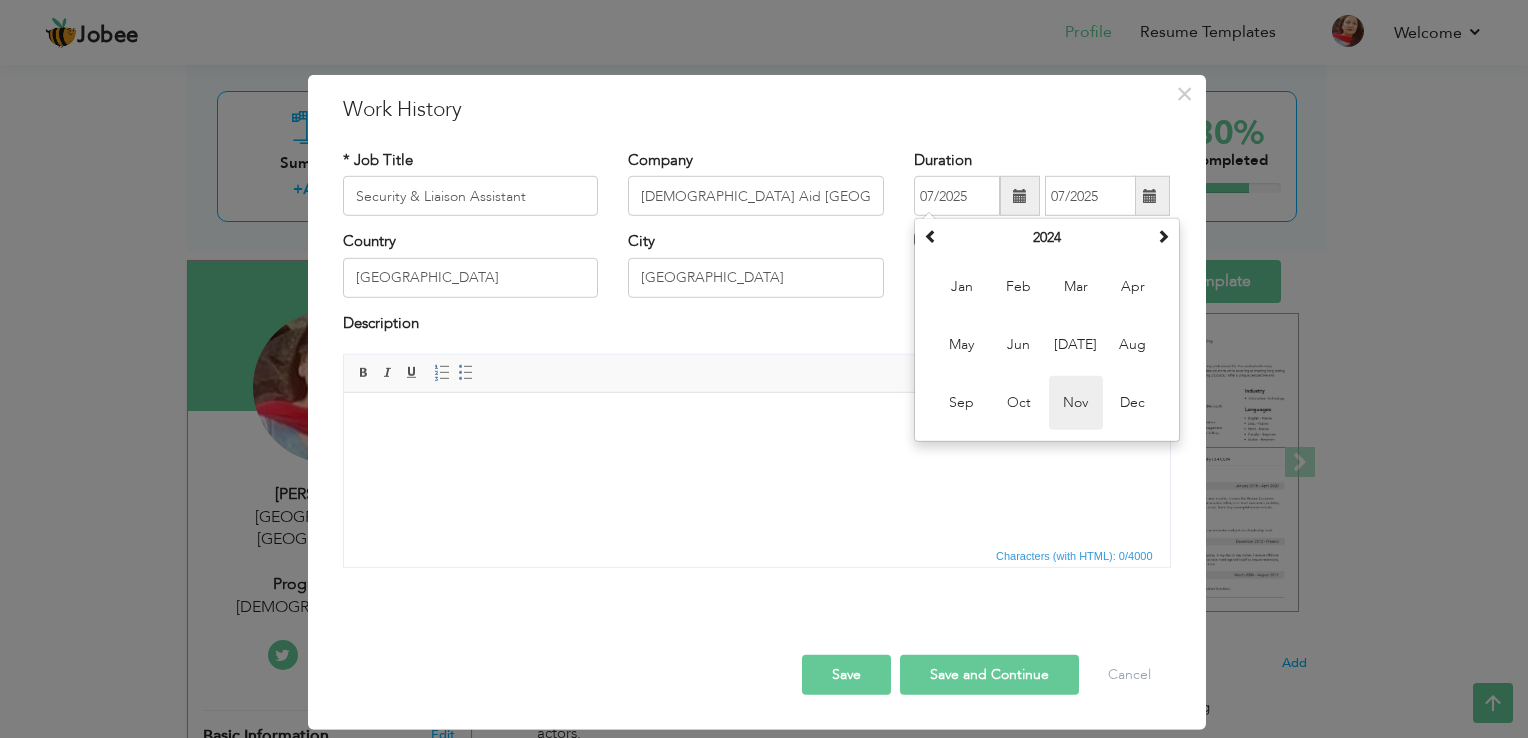 type on "11/2024" 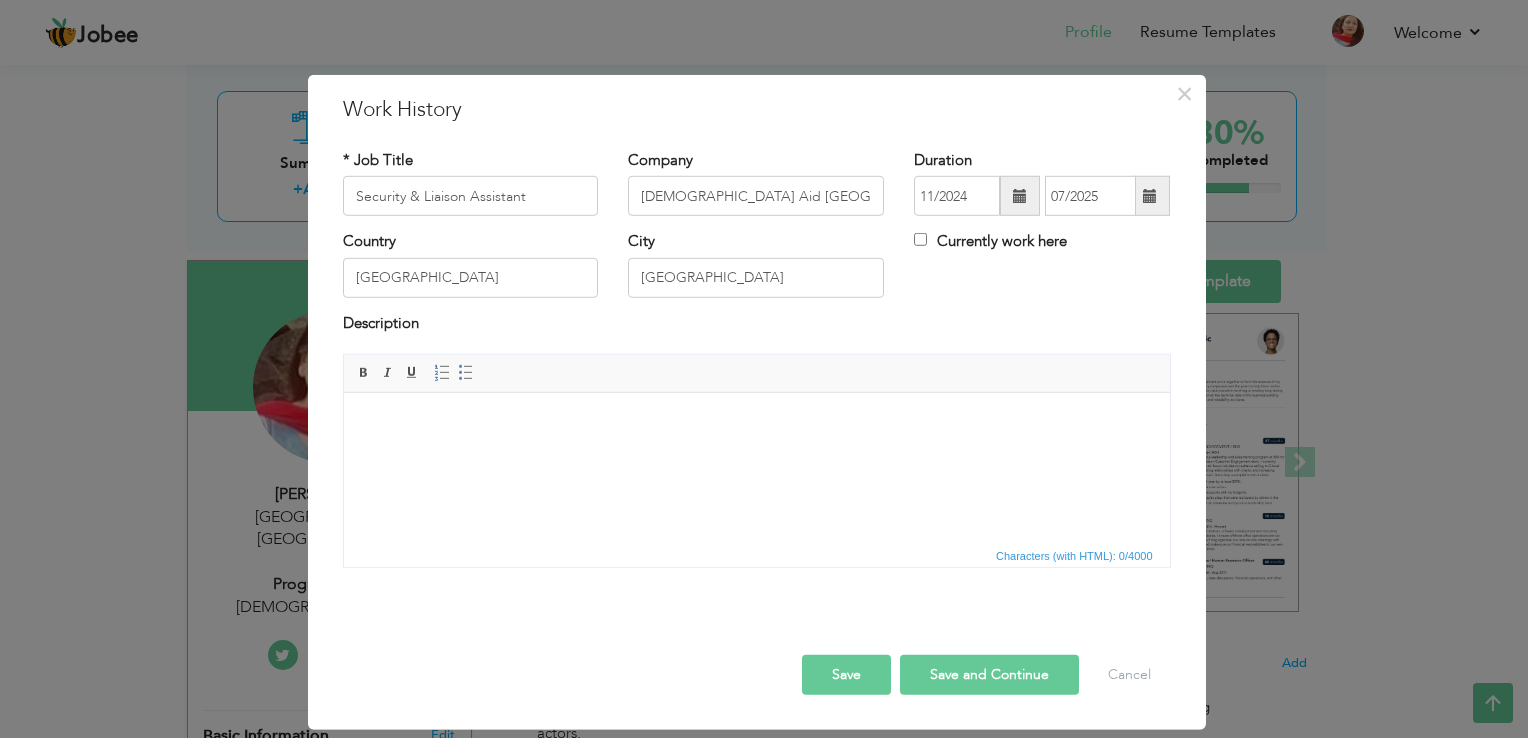 click at bounding box center (1150, 196) 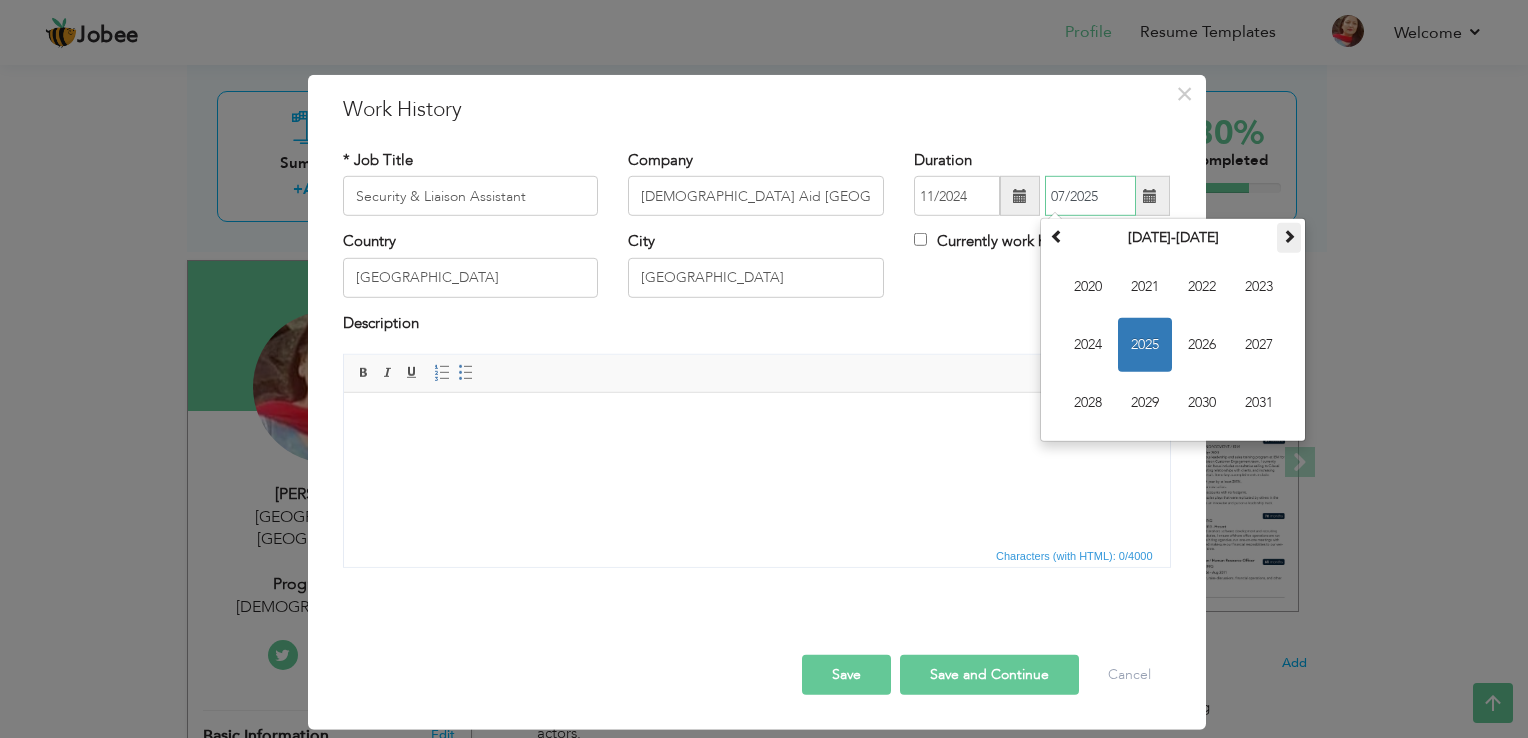 click at bounding box center [1289, 236] 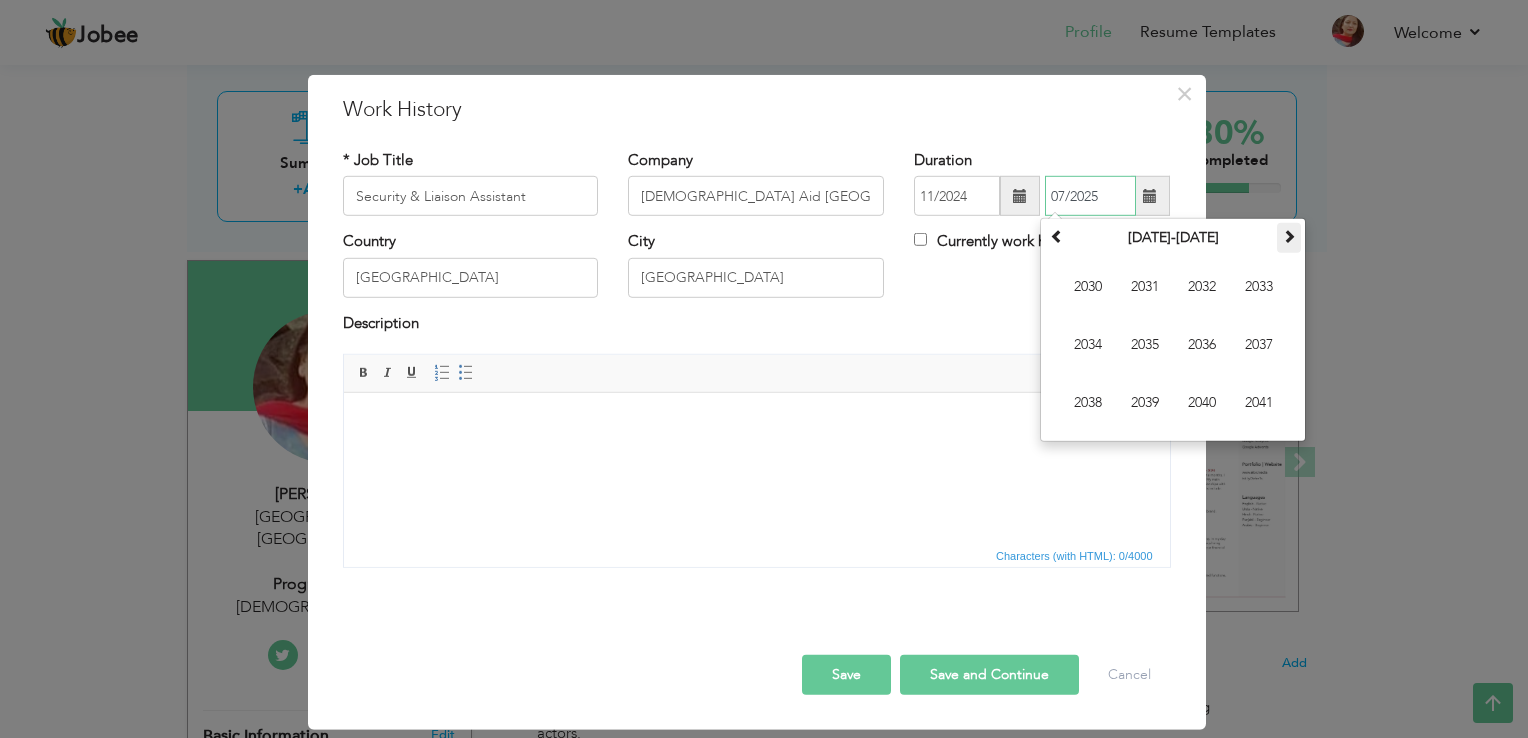 click at bounding box center (1289, 236) 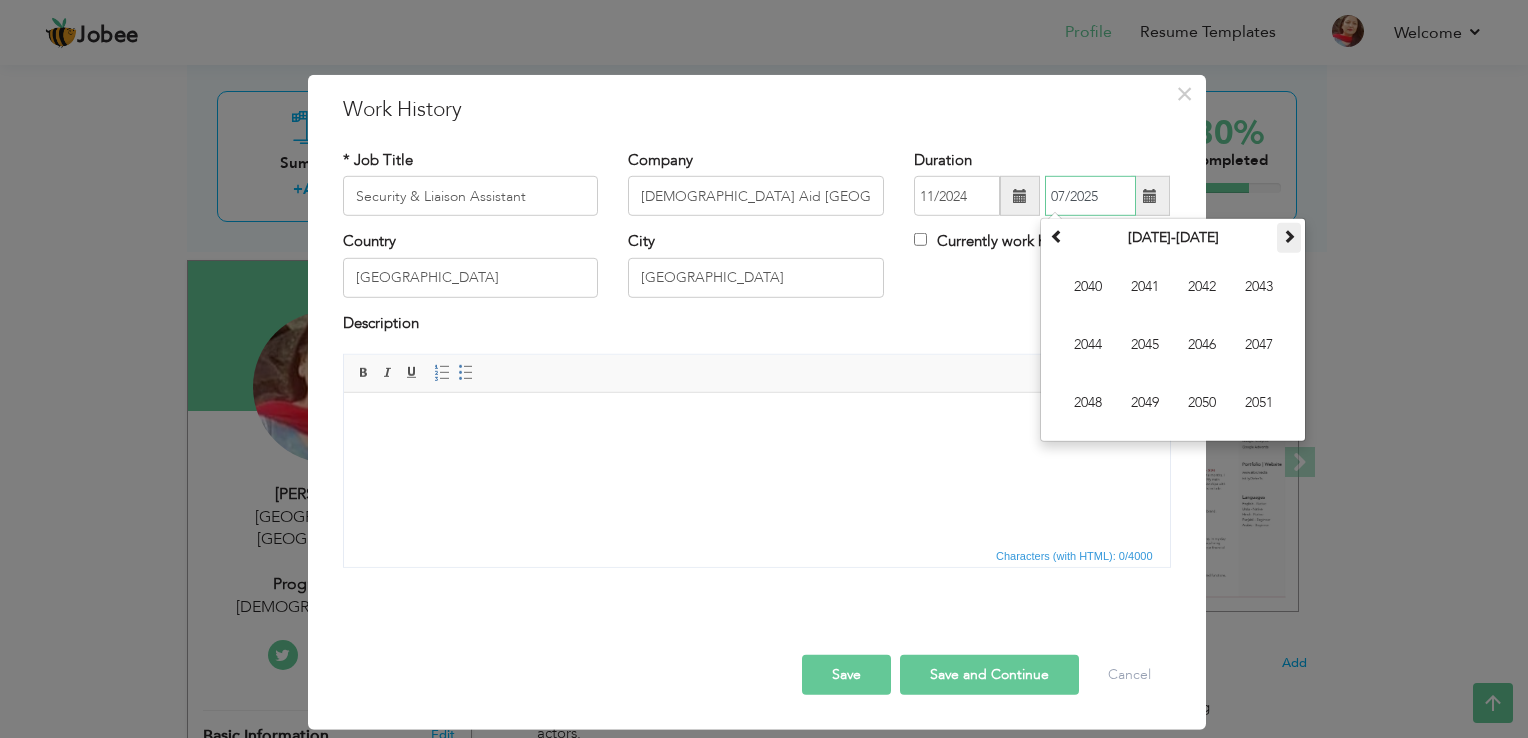 click at bounding box center [1289, 236] 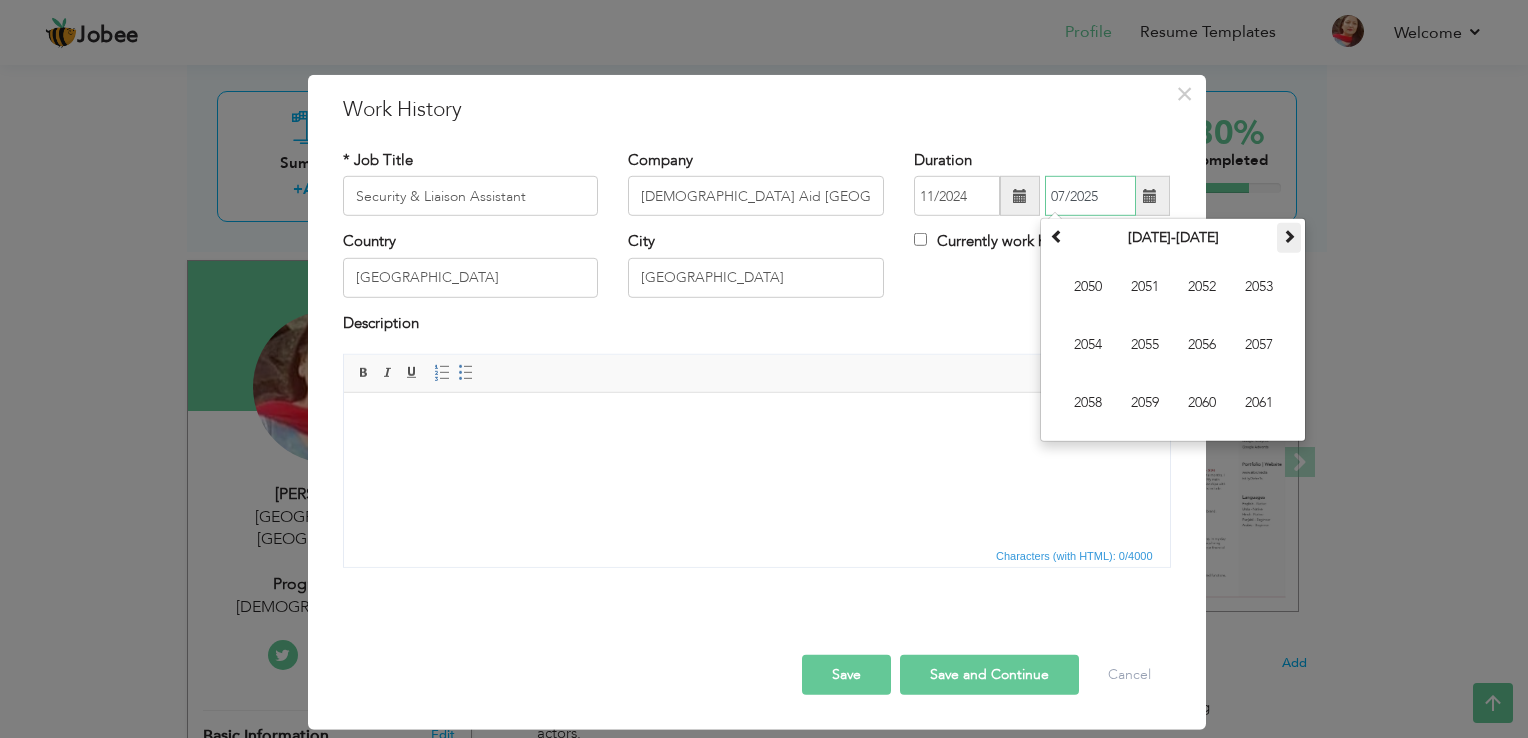click at bounding box center (1289, 236) 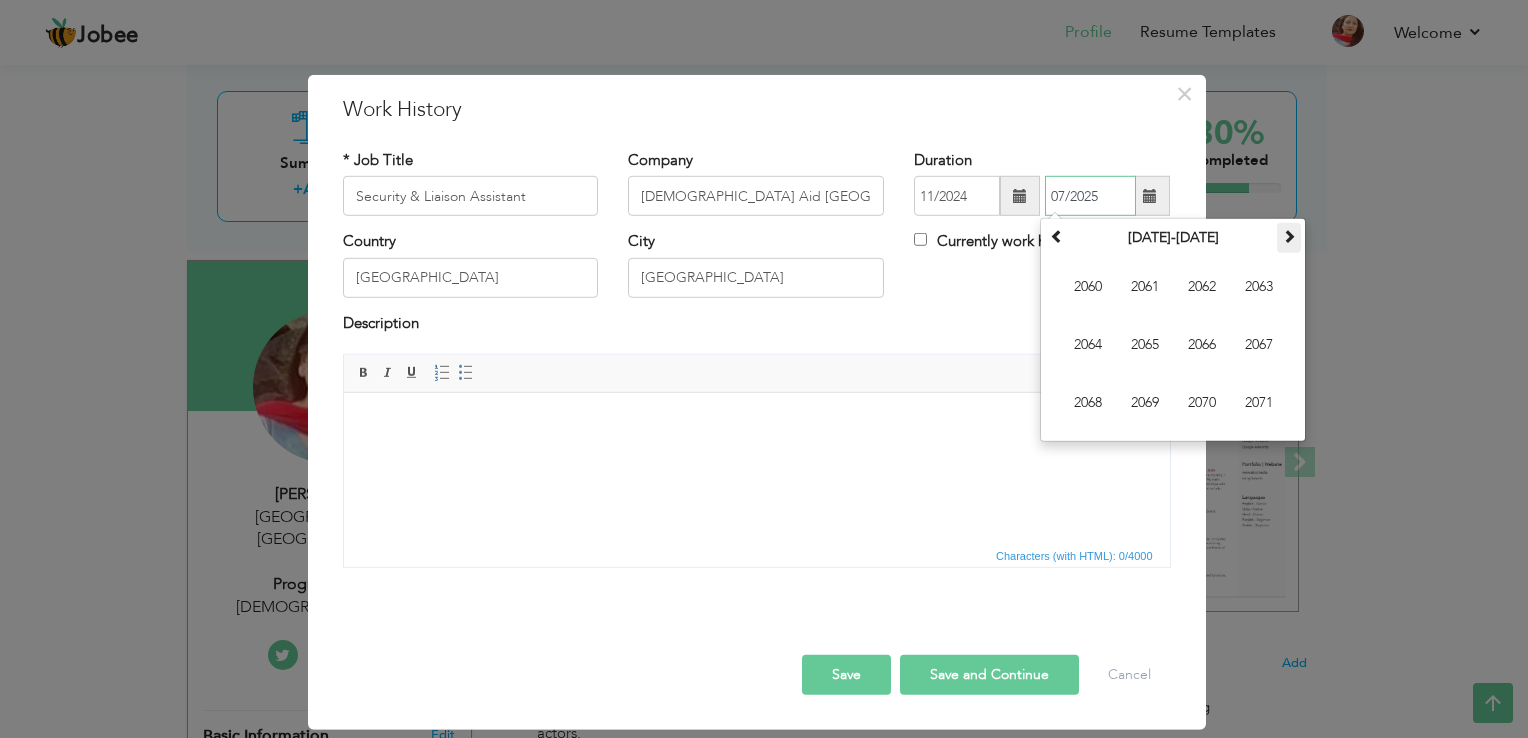 click at bounding box center (1289, 236) 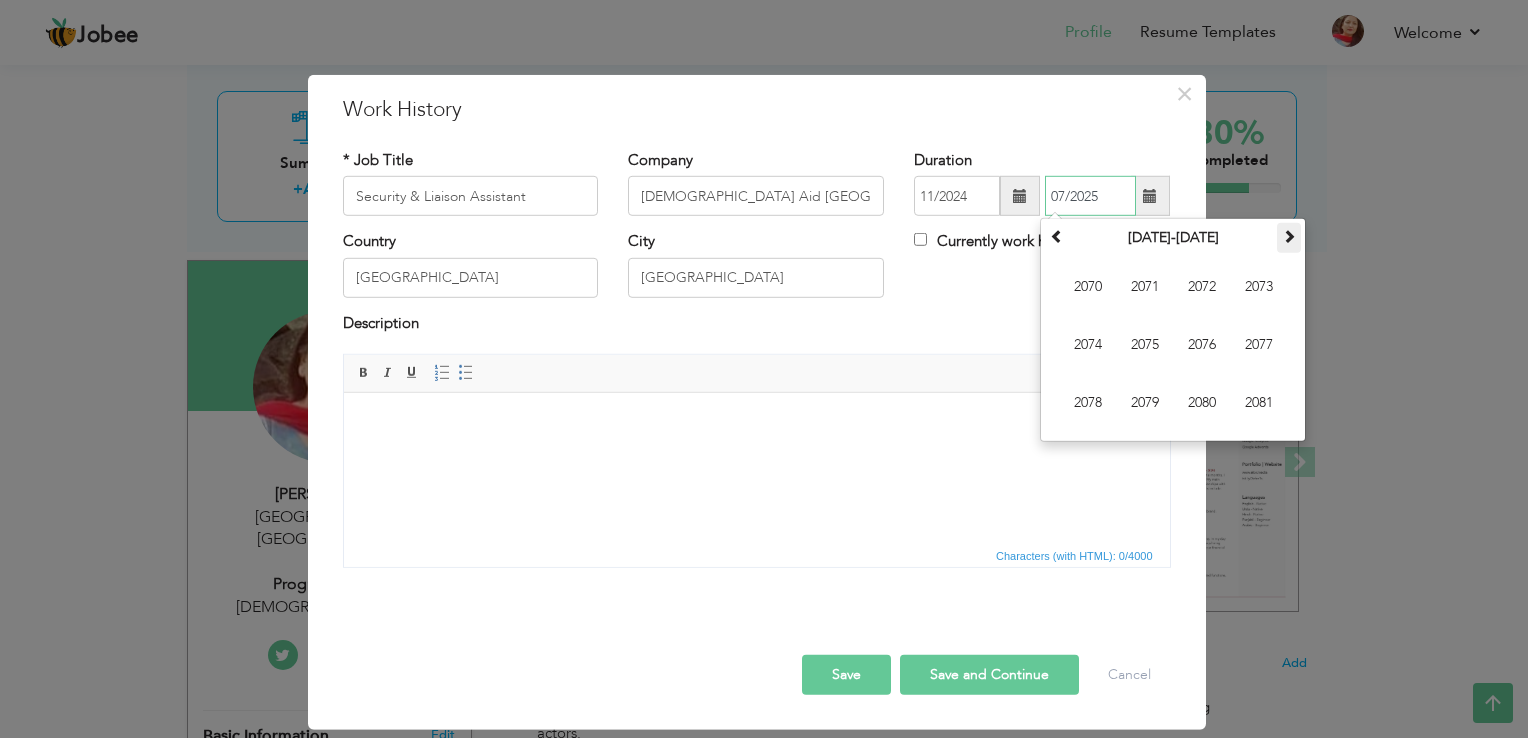 click at bounding box center (1289, 236) 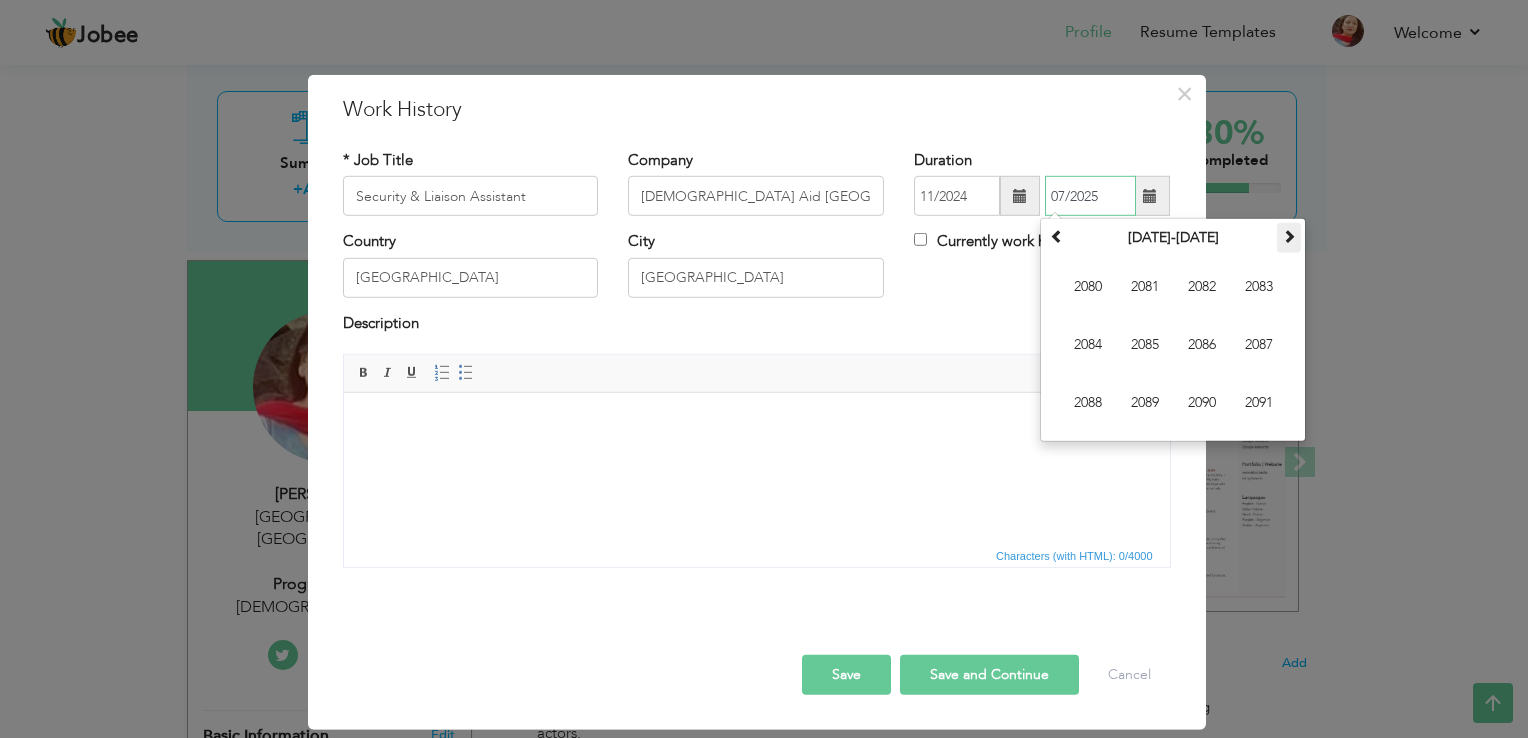 click at bounding box center [1289, 236] 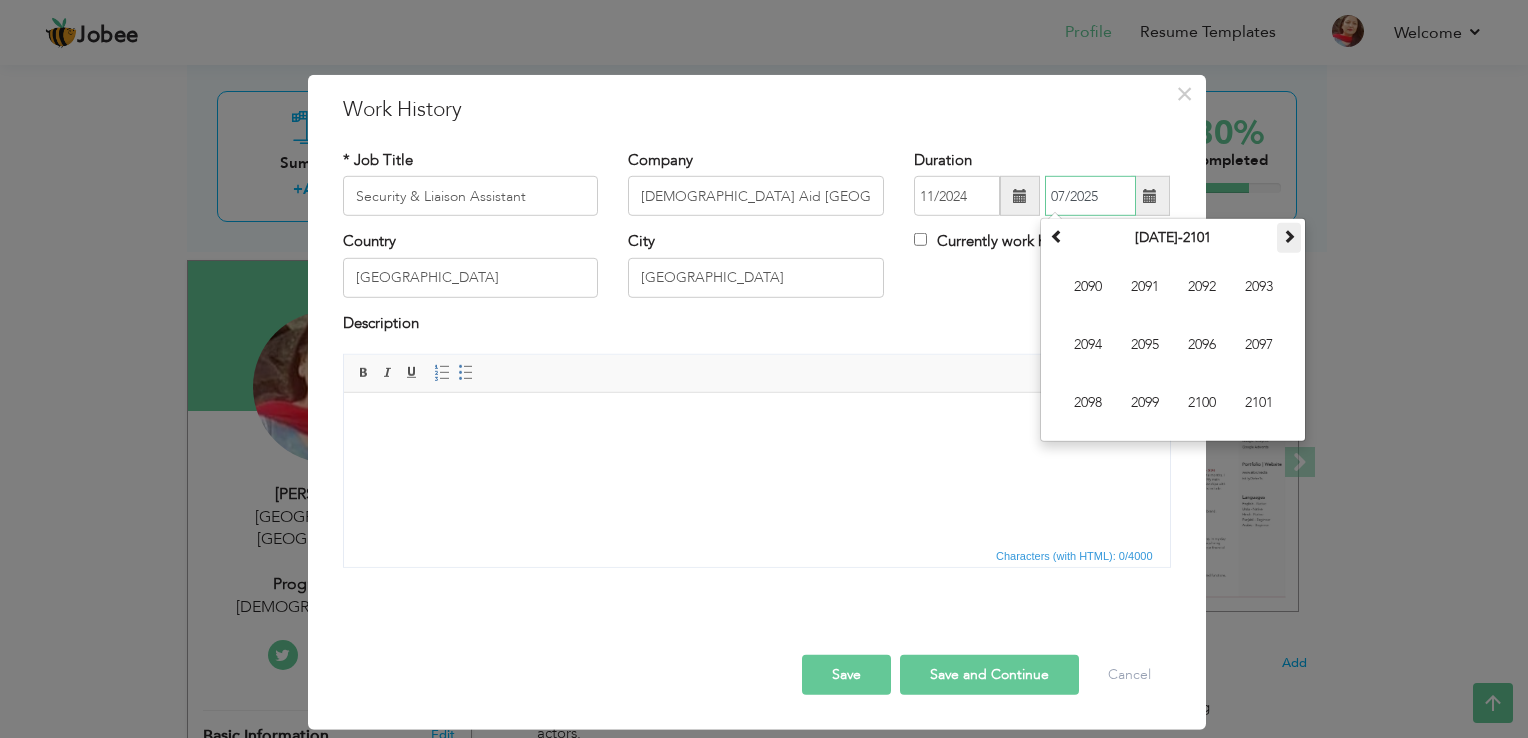 click at bounding box center [1289, 236] 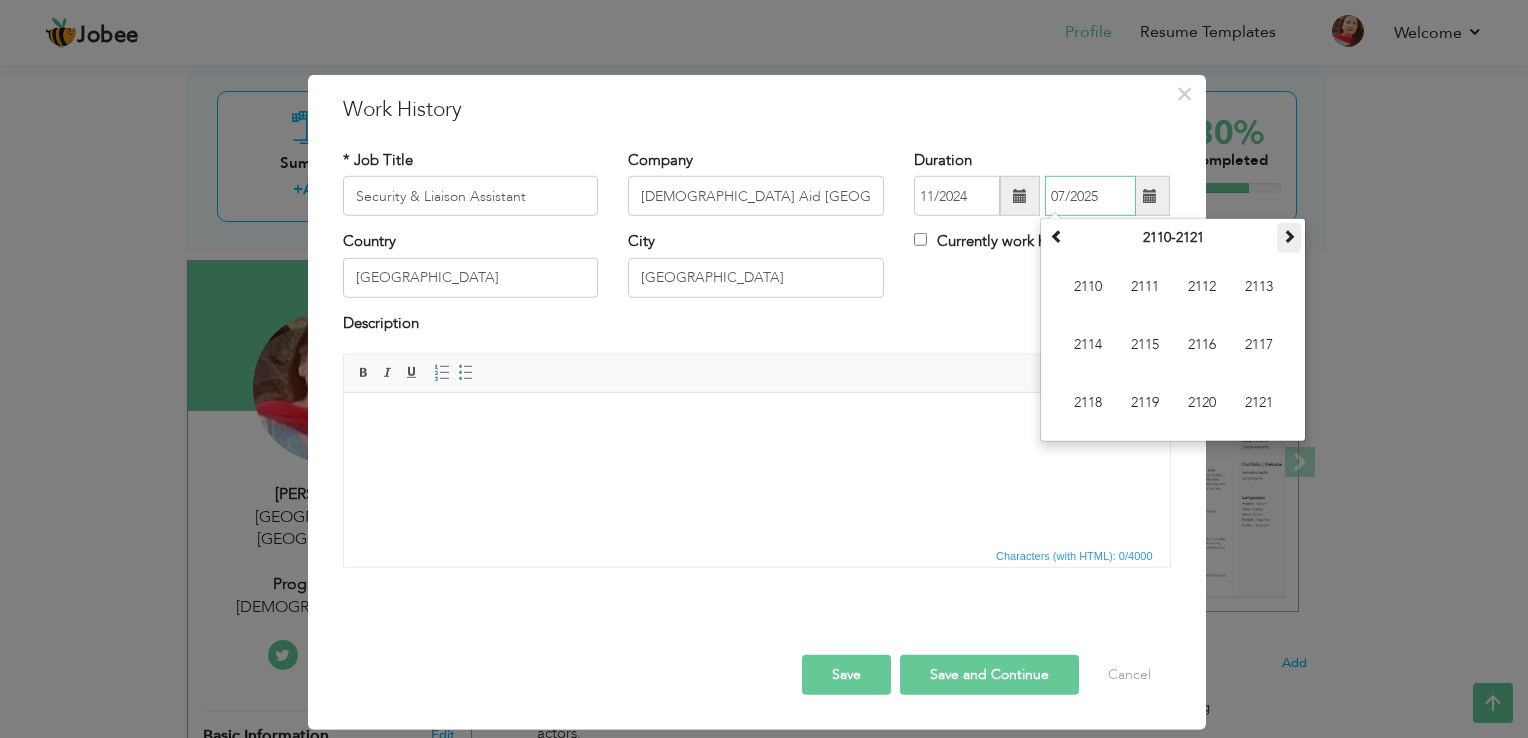 click at bounding box center (1289, 236) 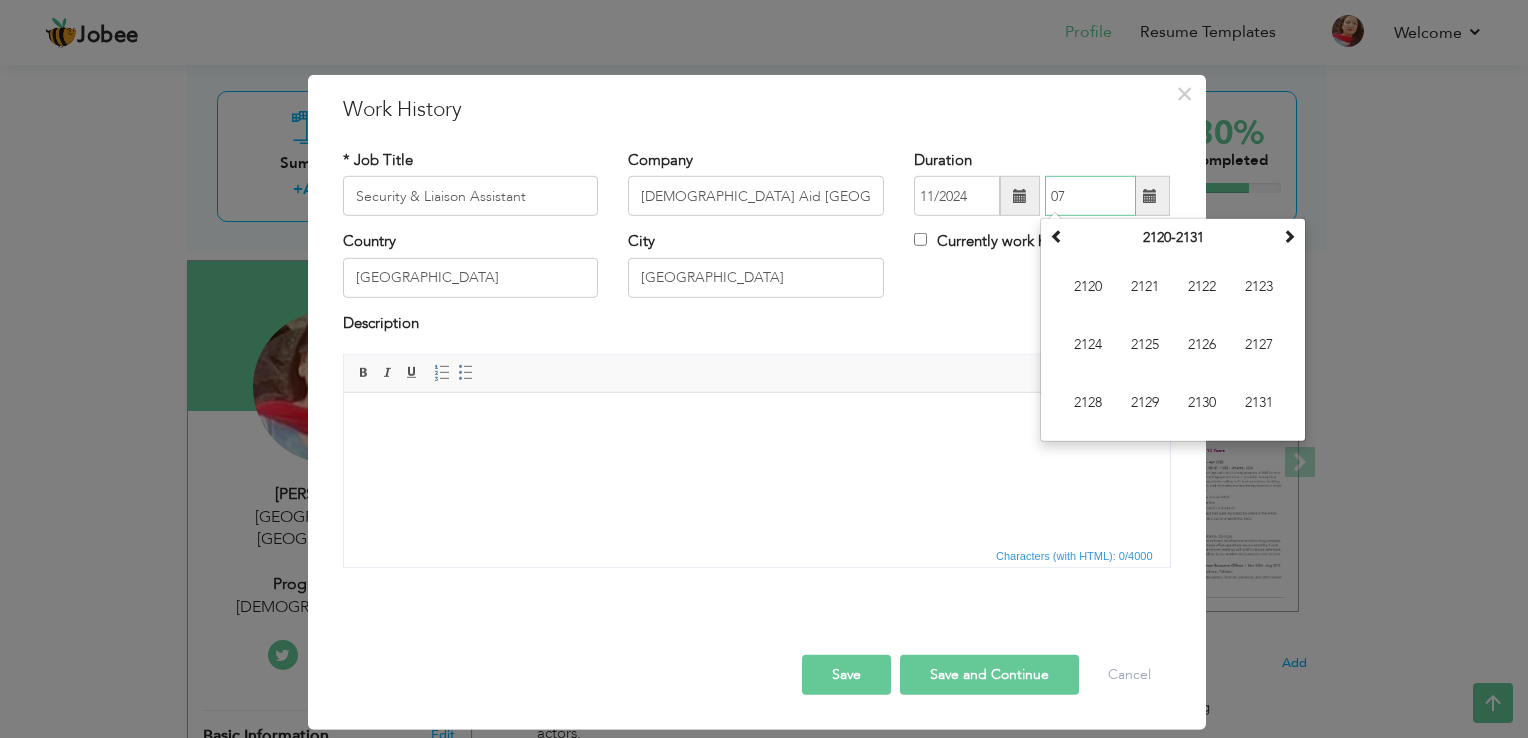 type on "0" 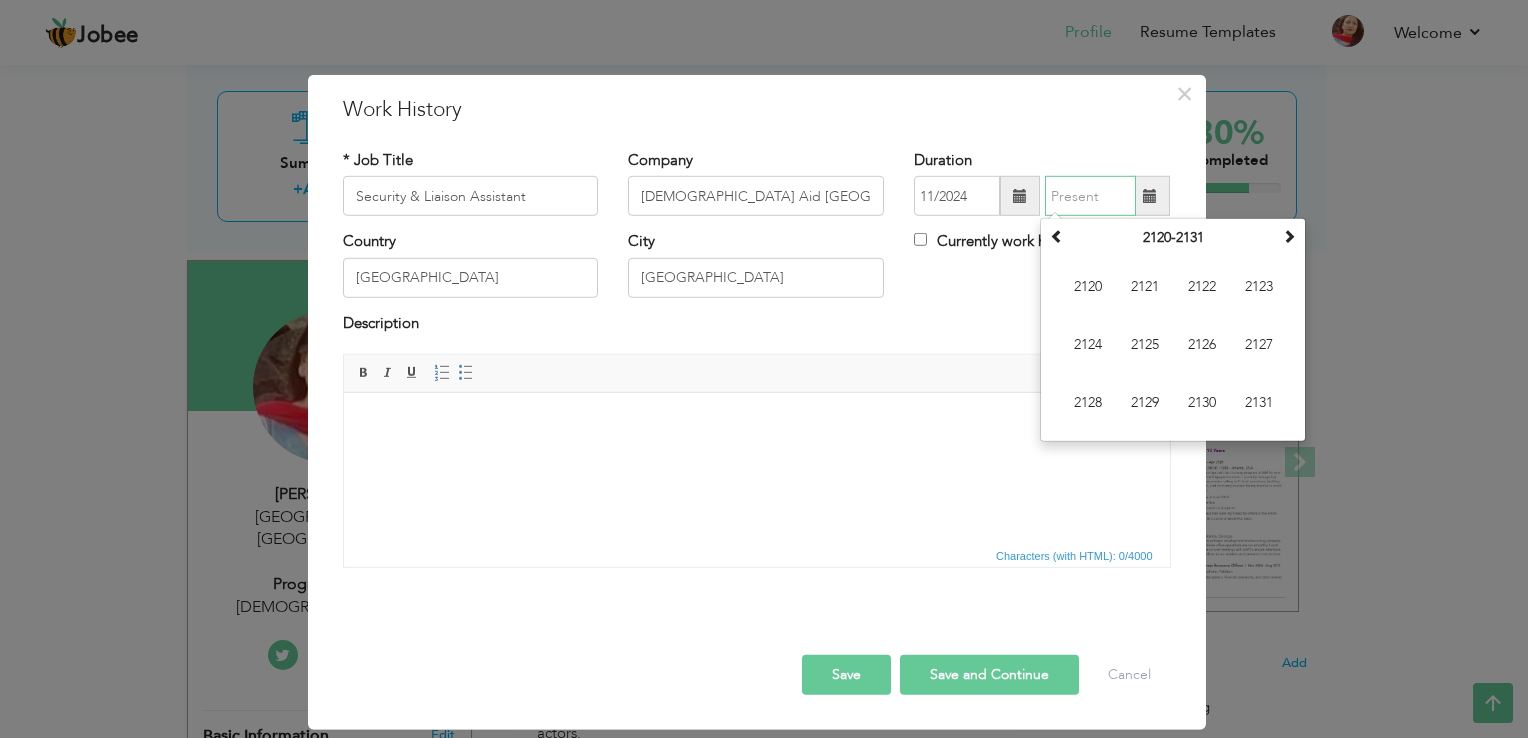 type 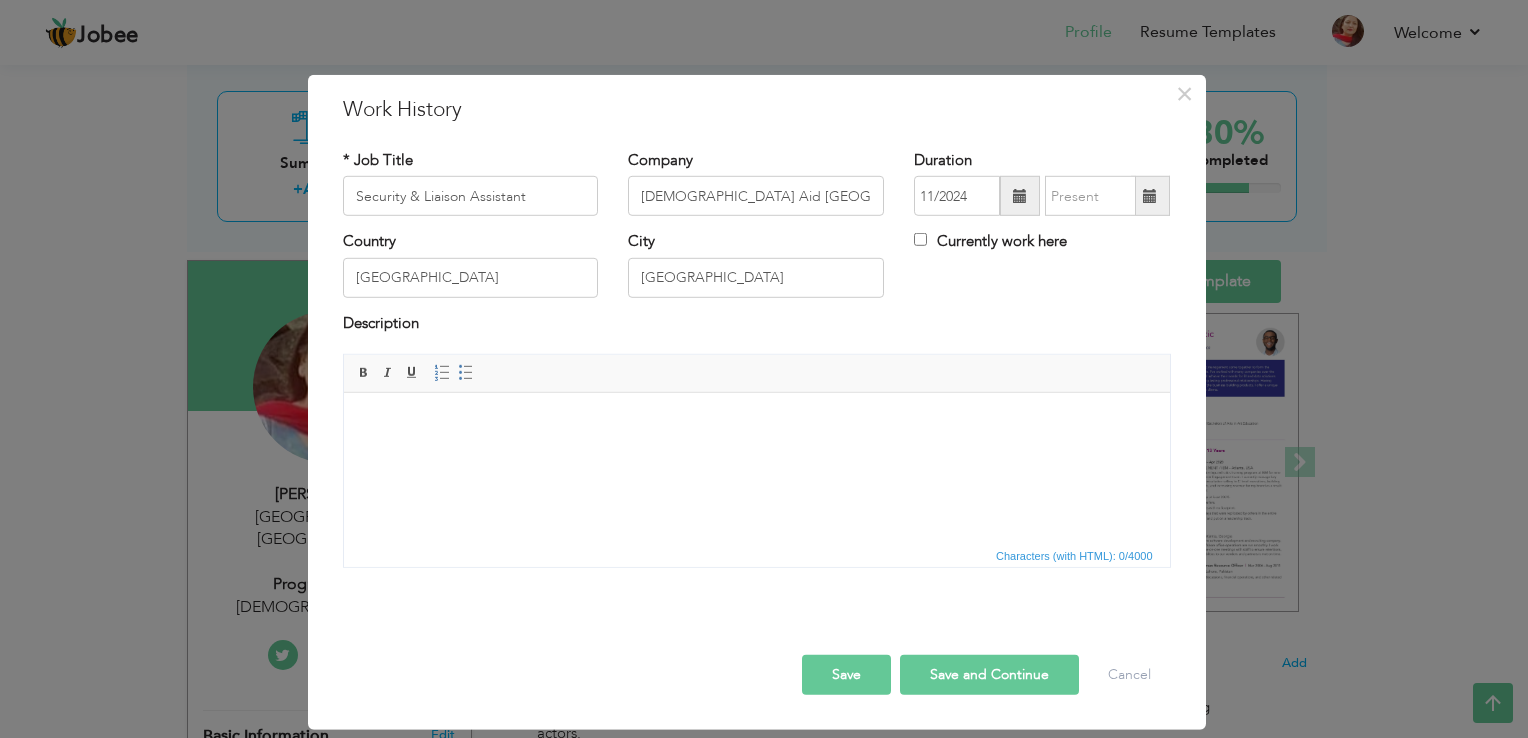 click at bounding box center (756, 423) 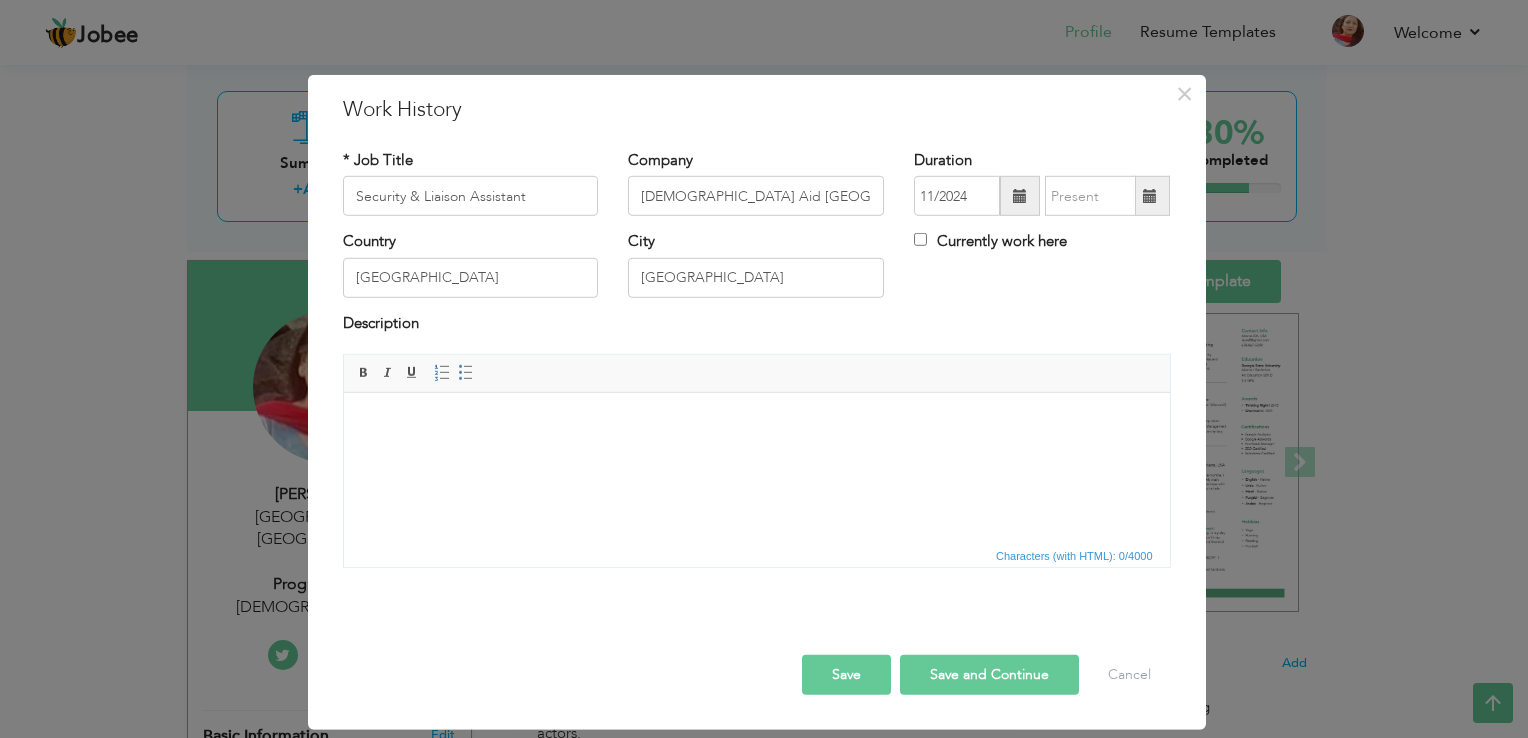 click on "Currently work here" at bounding box center [920, 239] 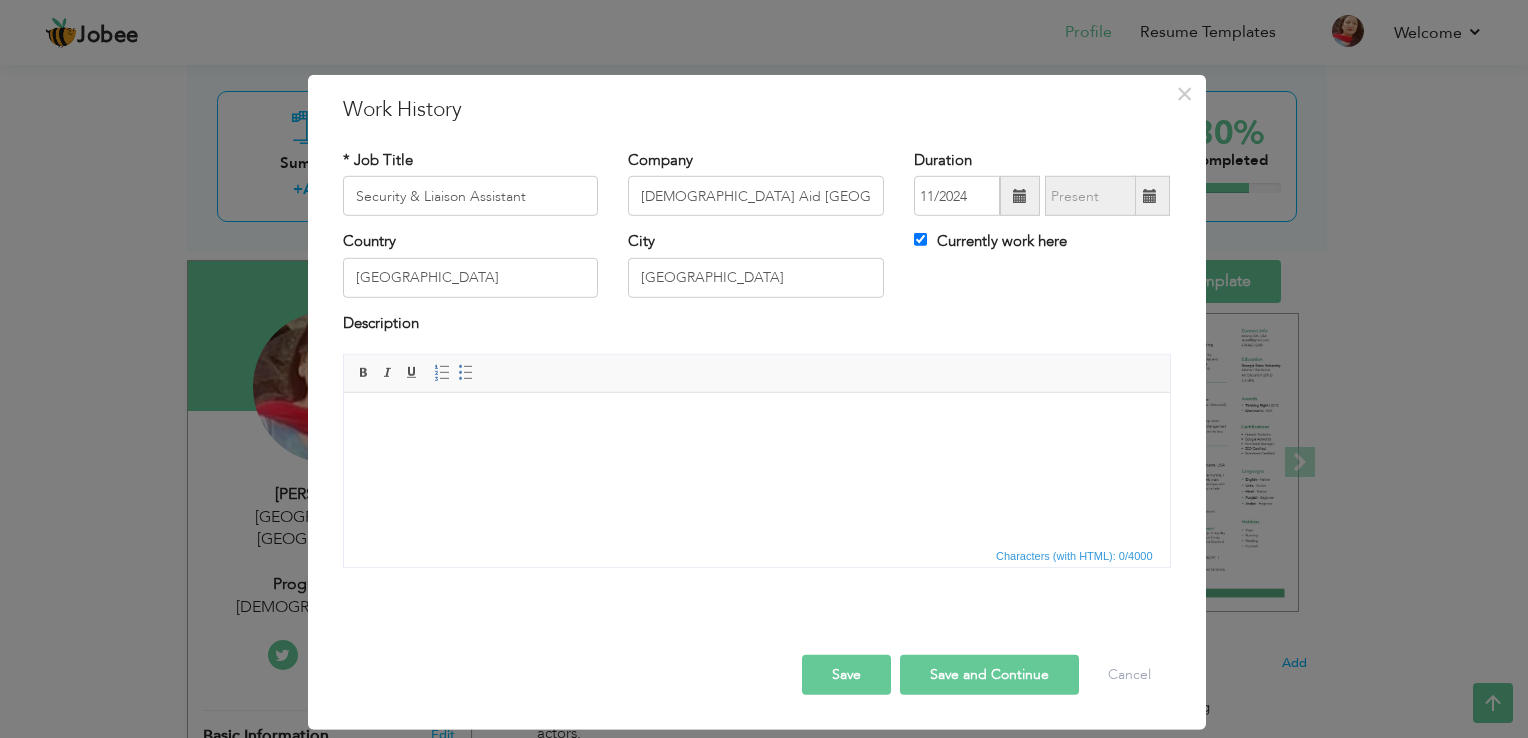 click at bounding box center [756, 423] 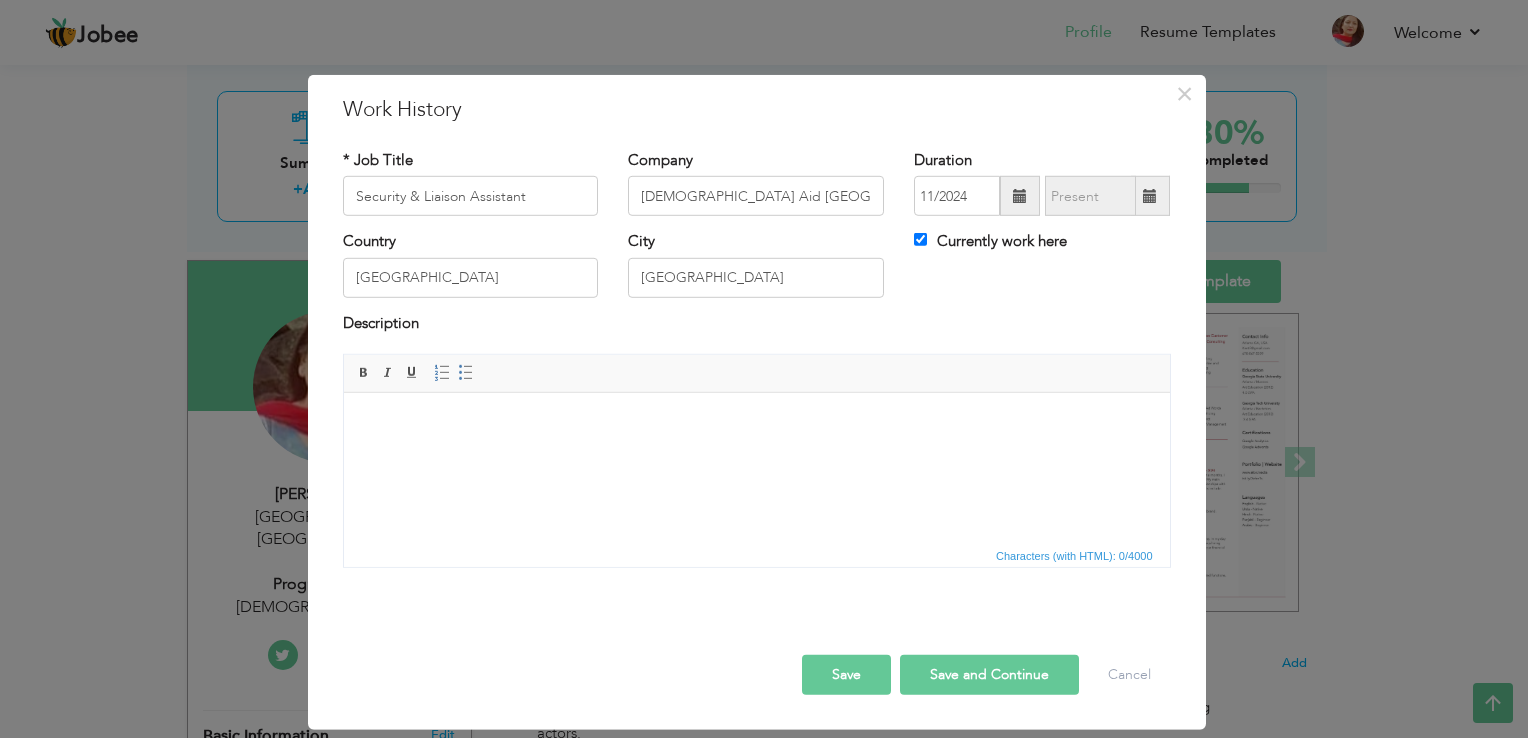 click on "×
Work History
* Job Title
Security & Liaison Assistant
Company
[DEMOGRAPHIC_DATA] Aid [GEOGRAPHIC_DATA]
Duration 11/2024 Country [GEOGRAPHIC_DATA]" at bounding box center (764, 369) 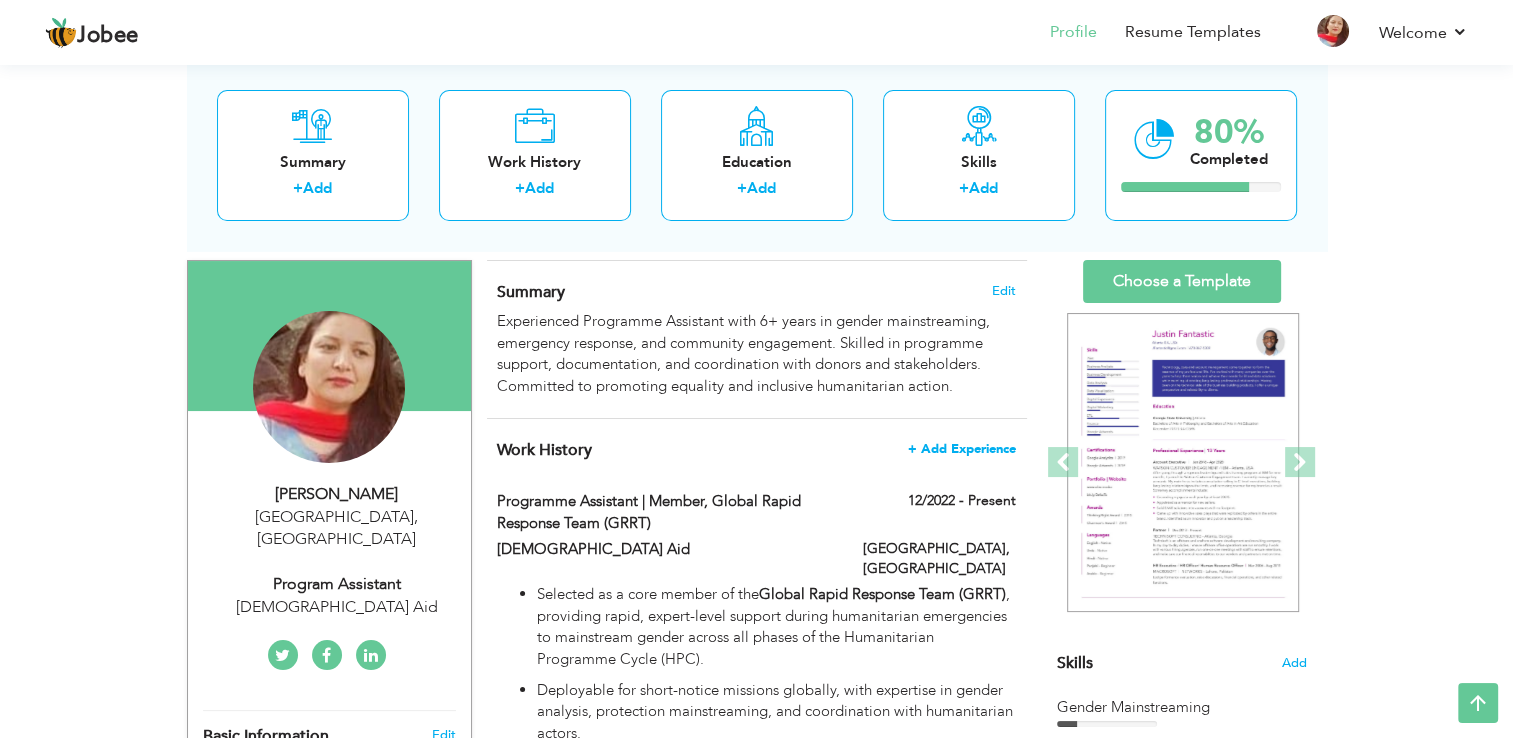 click on "+ Add Experience" at bounding box center (962, 449) 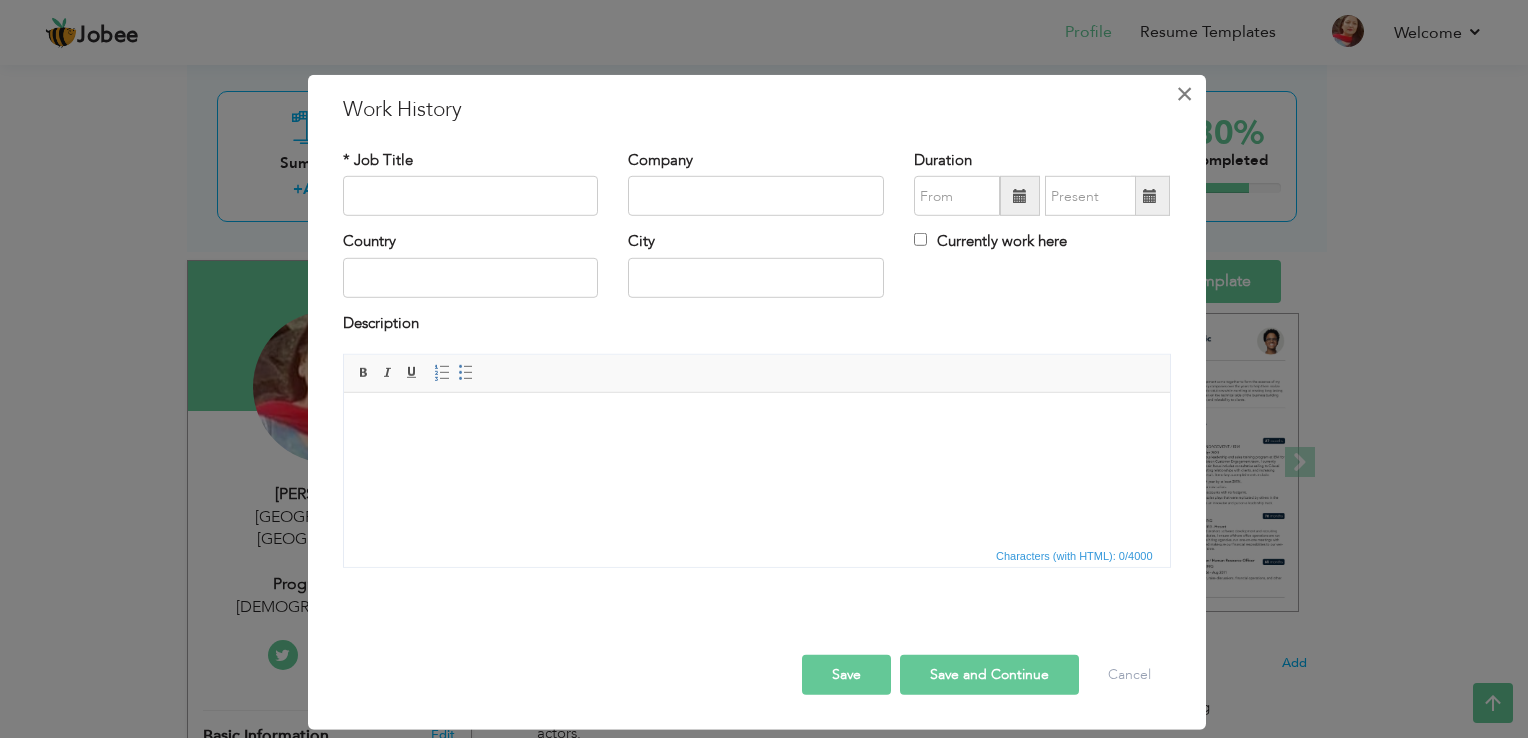 click on "×" at bounding box center [1184, 94] 